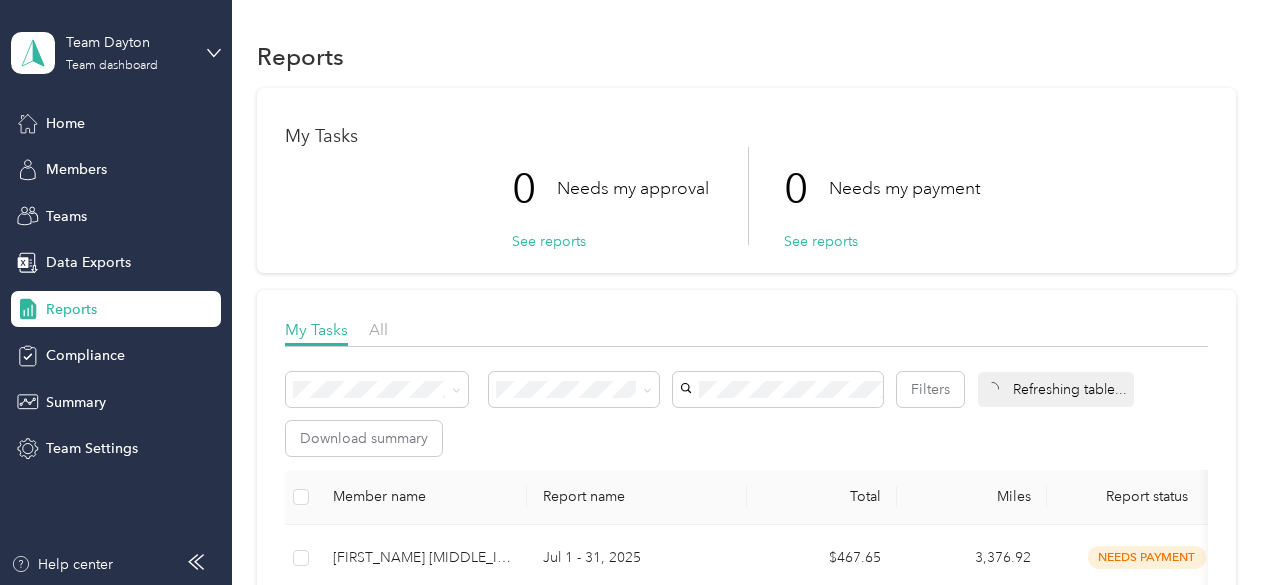 scroll, scrollTop: 0, scrollLeft: 0, axis: both 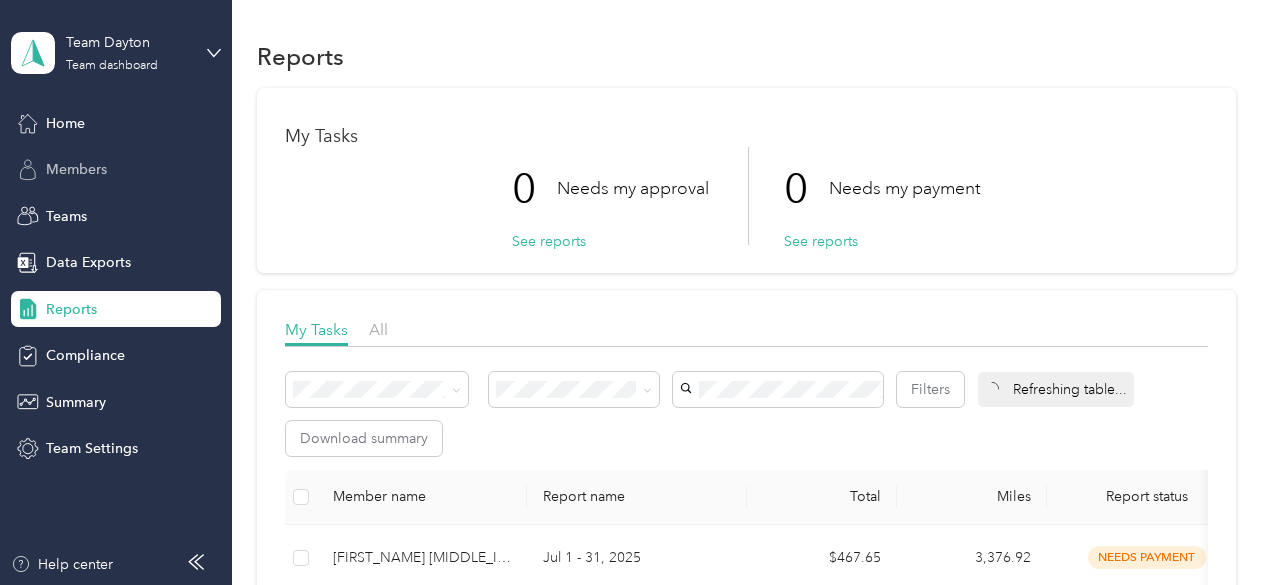 click on "Members" at bounding box center (76, 169) 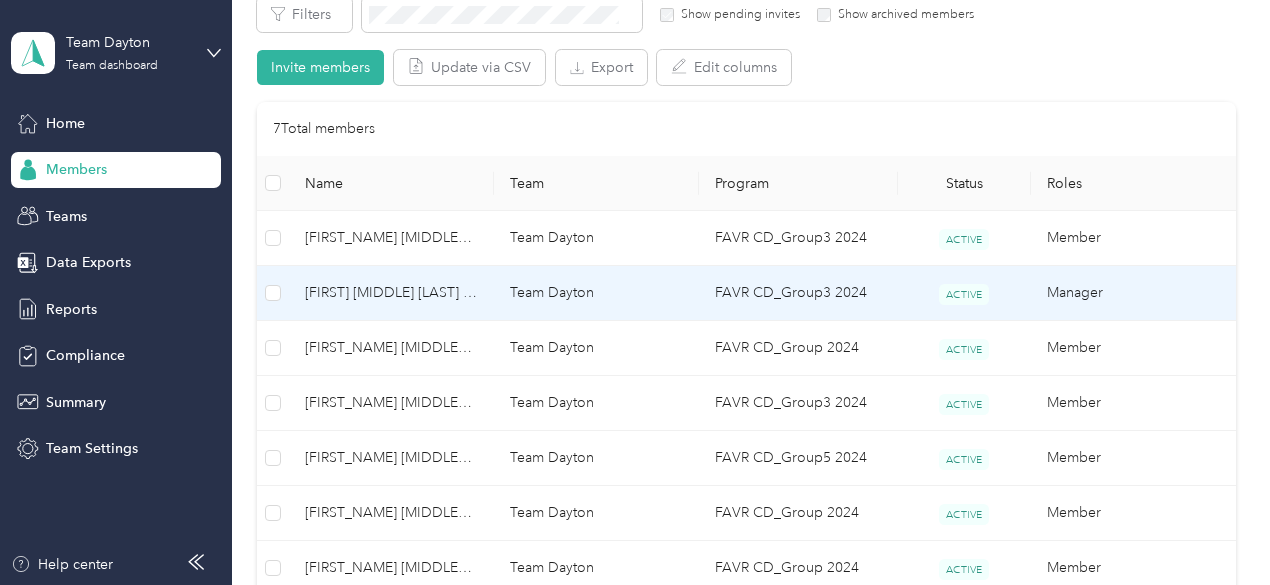 scroll, scrollTop: 400, scrollLeft: 0, axis: vertical 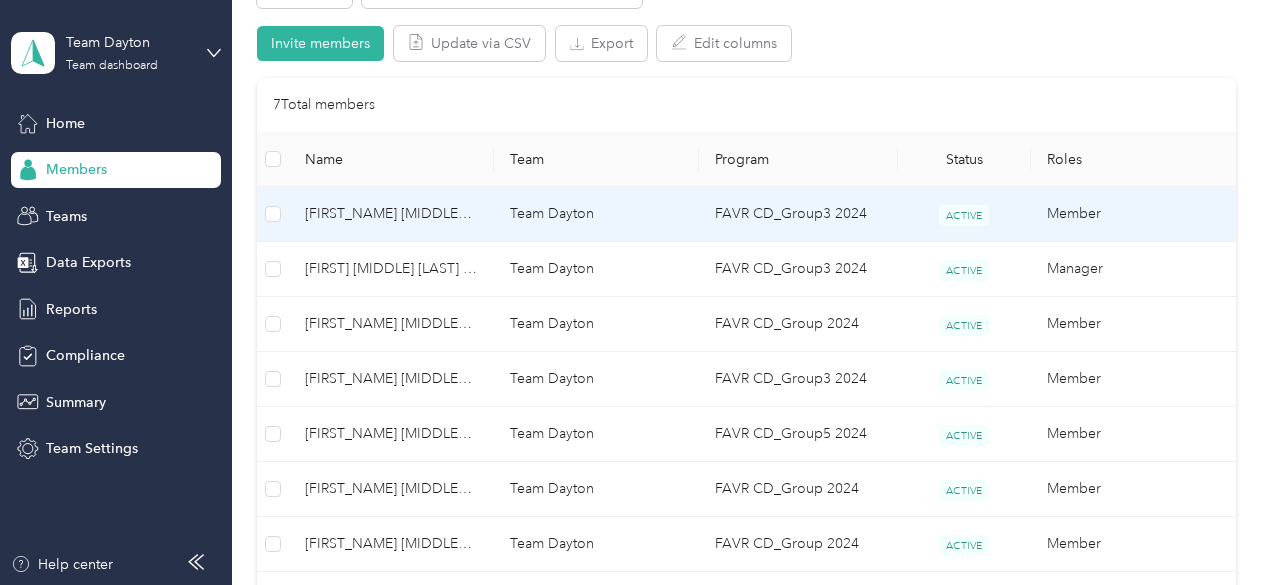 click on "[FIRST_NAME] [MIDDLE_INITIAL]. [LAST_NAME]" at bounding box center [391, 214] 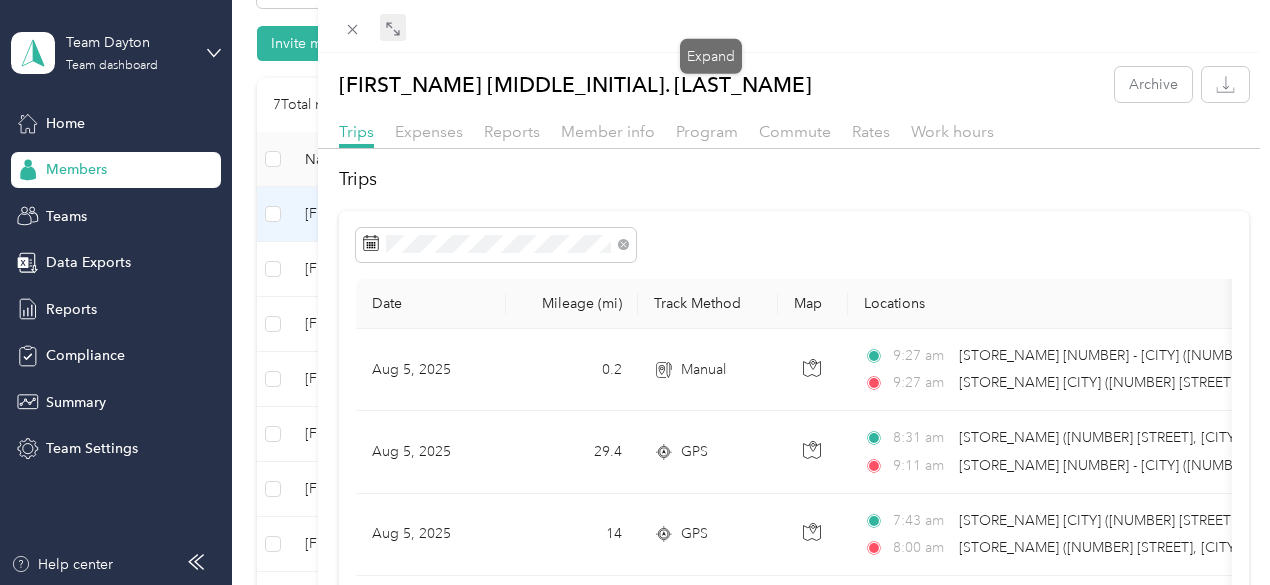 click 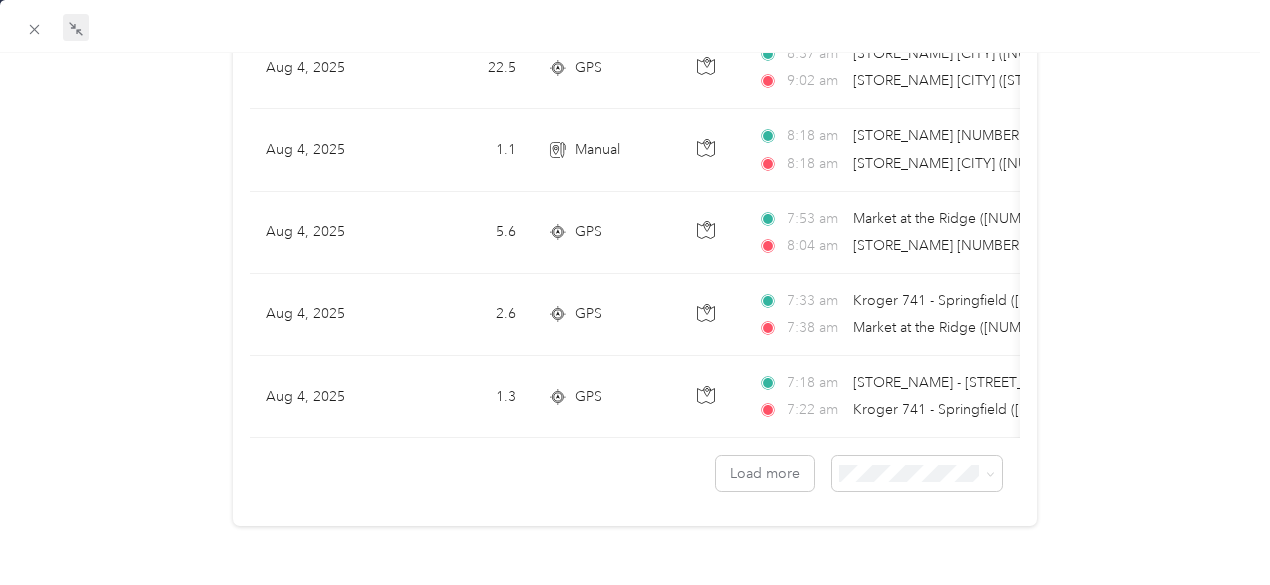 scroll, scrollTop: 1968, scrollLeft: 0, axis: vertical 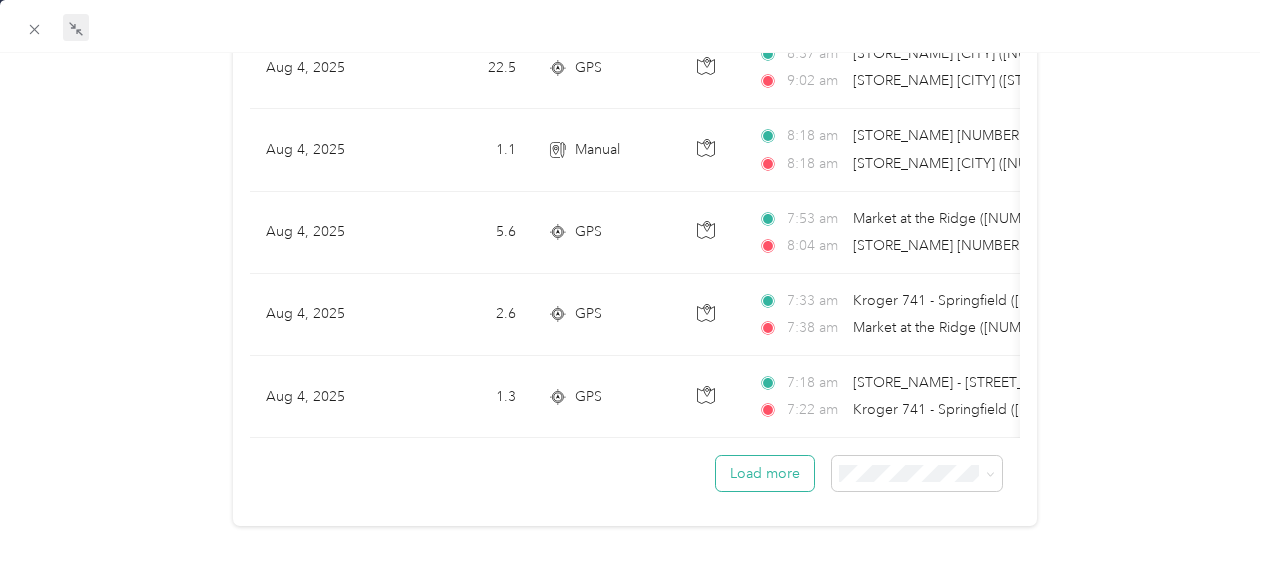 click on "Load more" at bounding box center (765, 473) 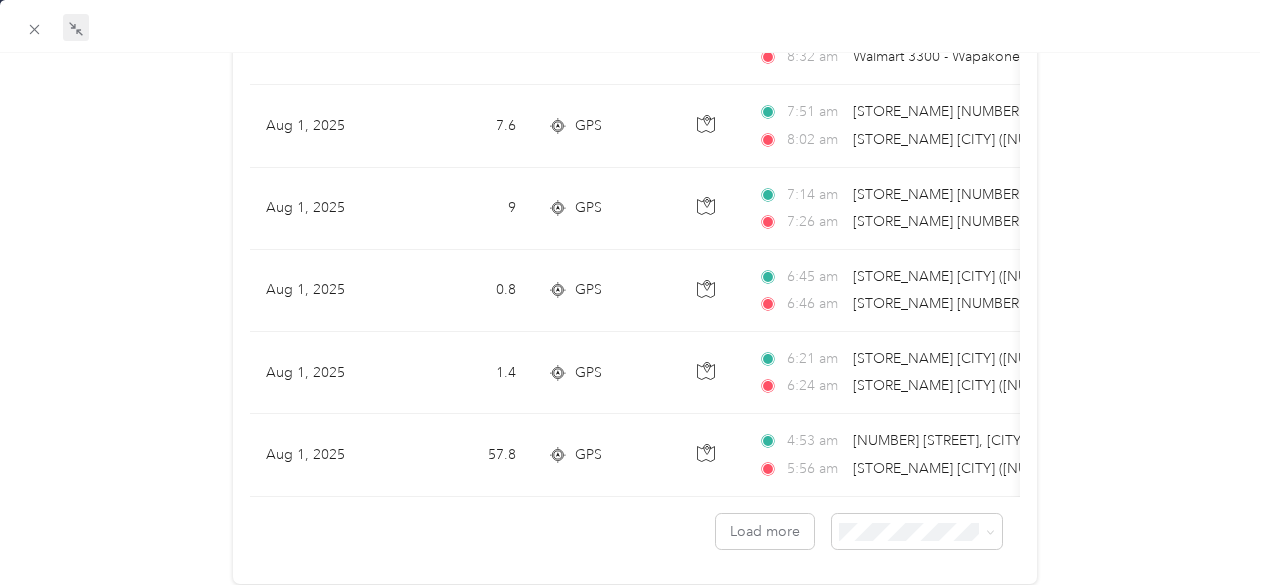 scroll, scrollTop: 3968, scrollLeft: 0, axis: vertical 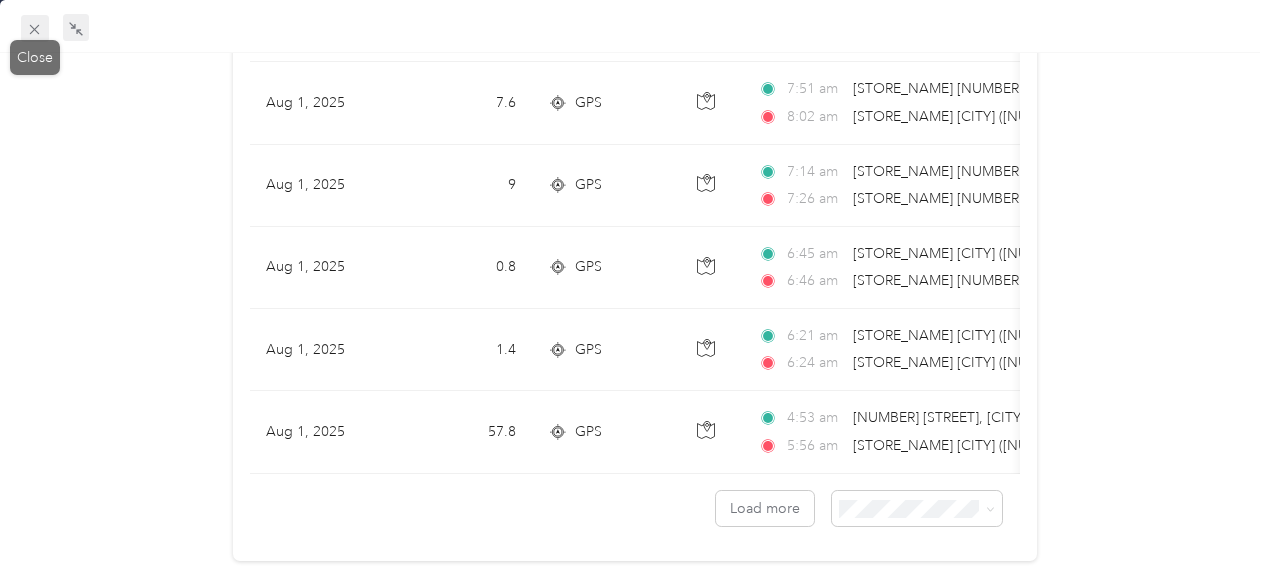 click 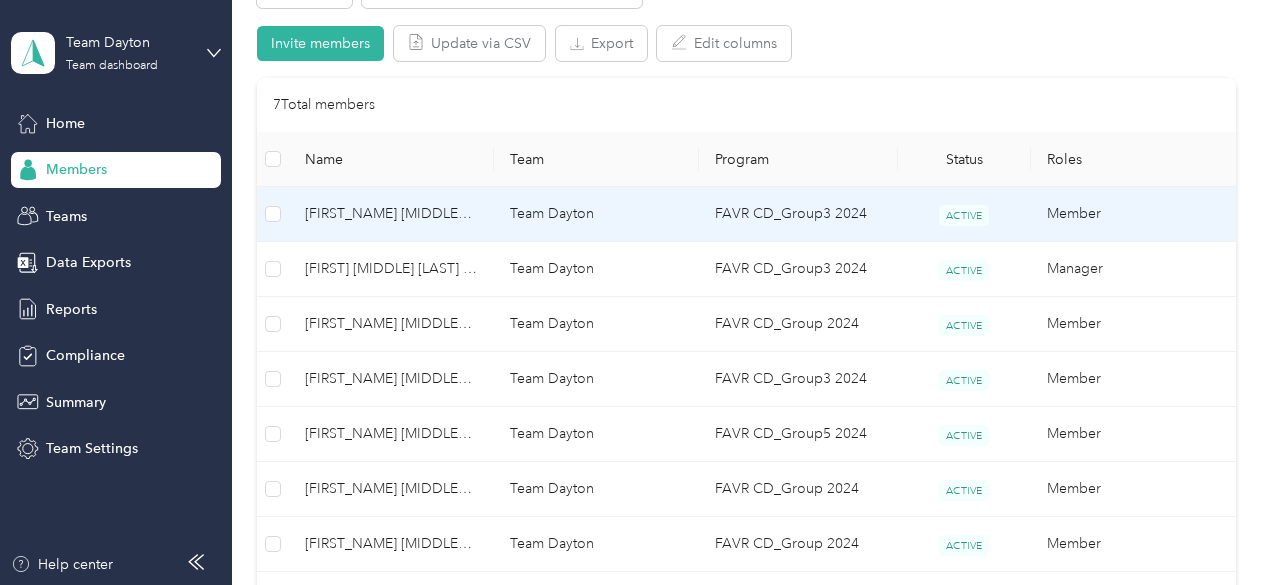 scroll, scrollTop: 428, scrollLeft: 0, axis: vertical 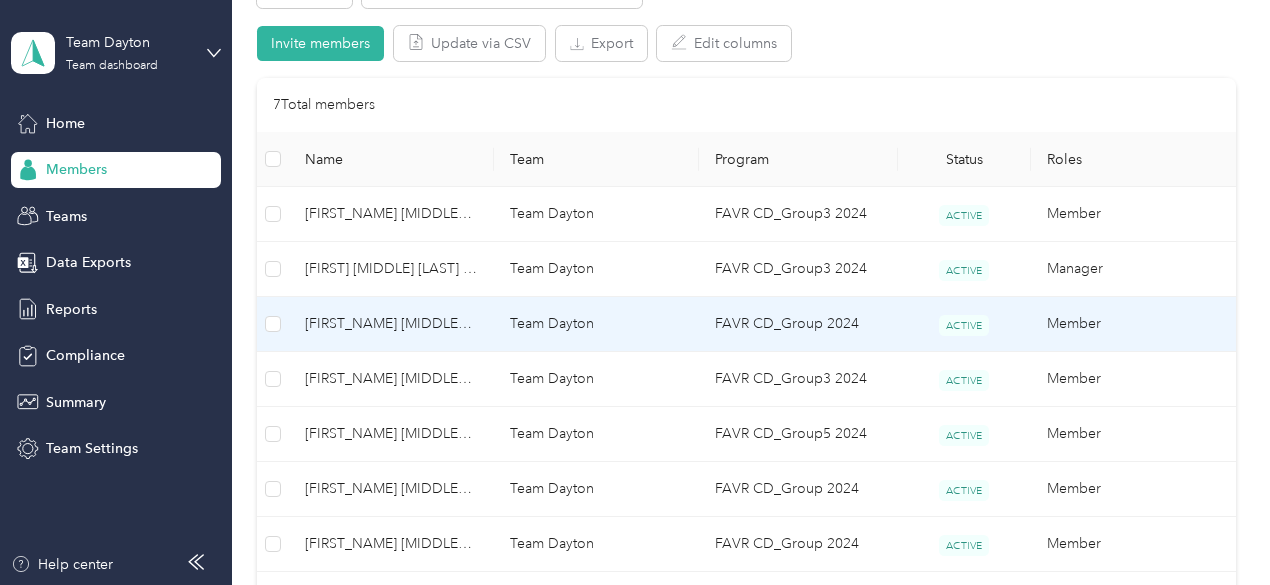 click on "Team Dayton" at bounding box center (596, 324) 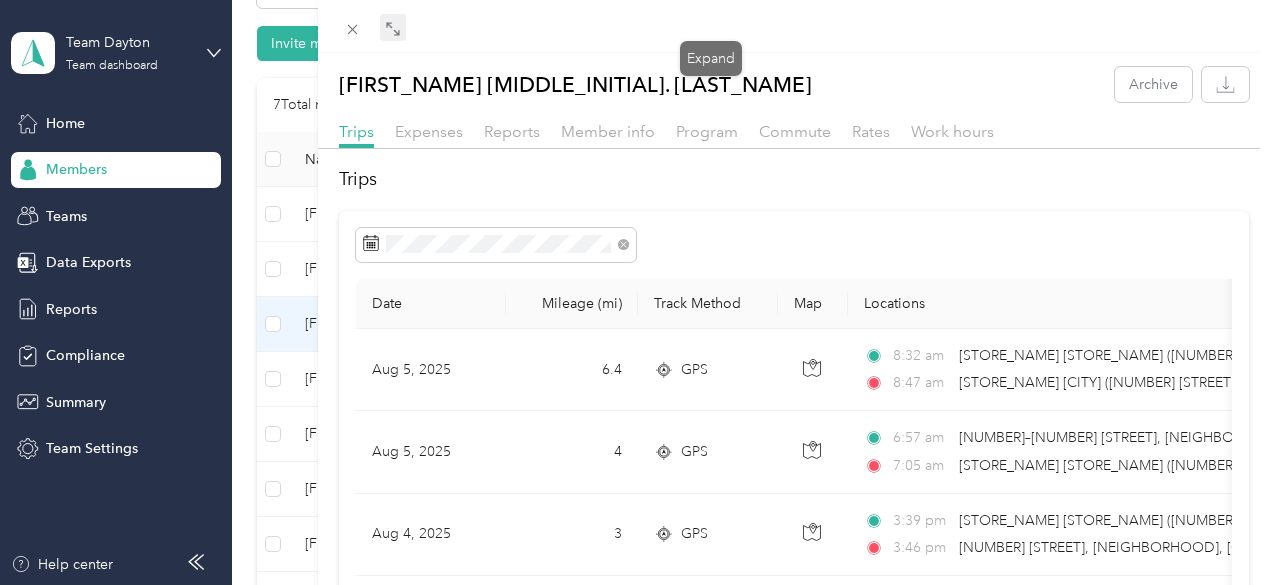 click 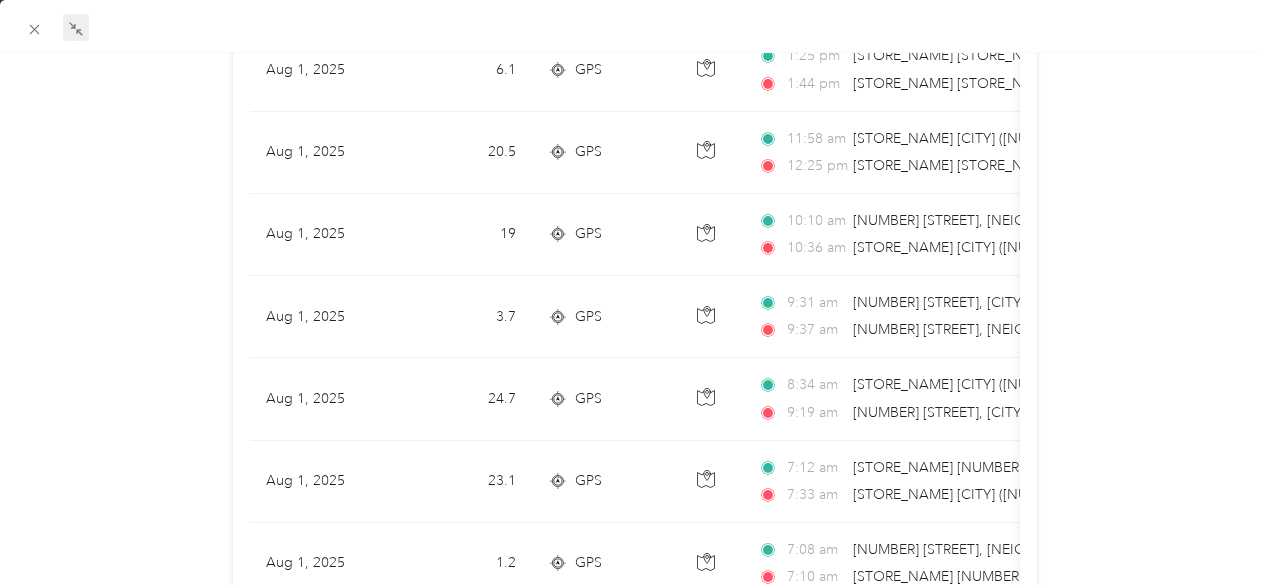scroll, scrollTop: 1400, scrollLeft: 0, axis: vertical 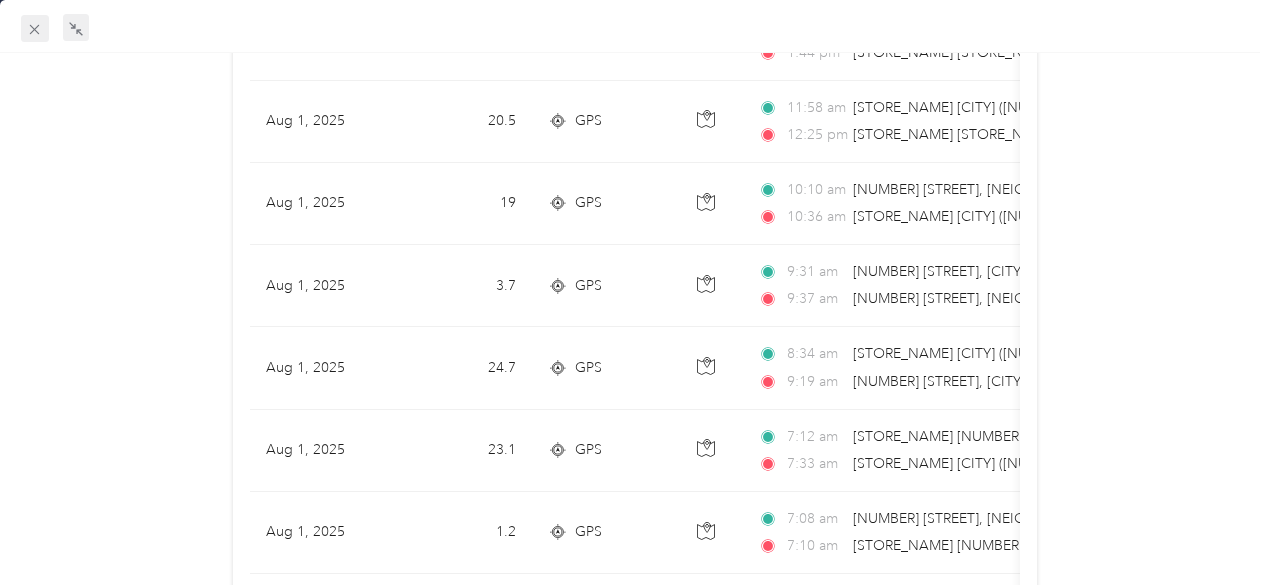 click 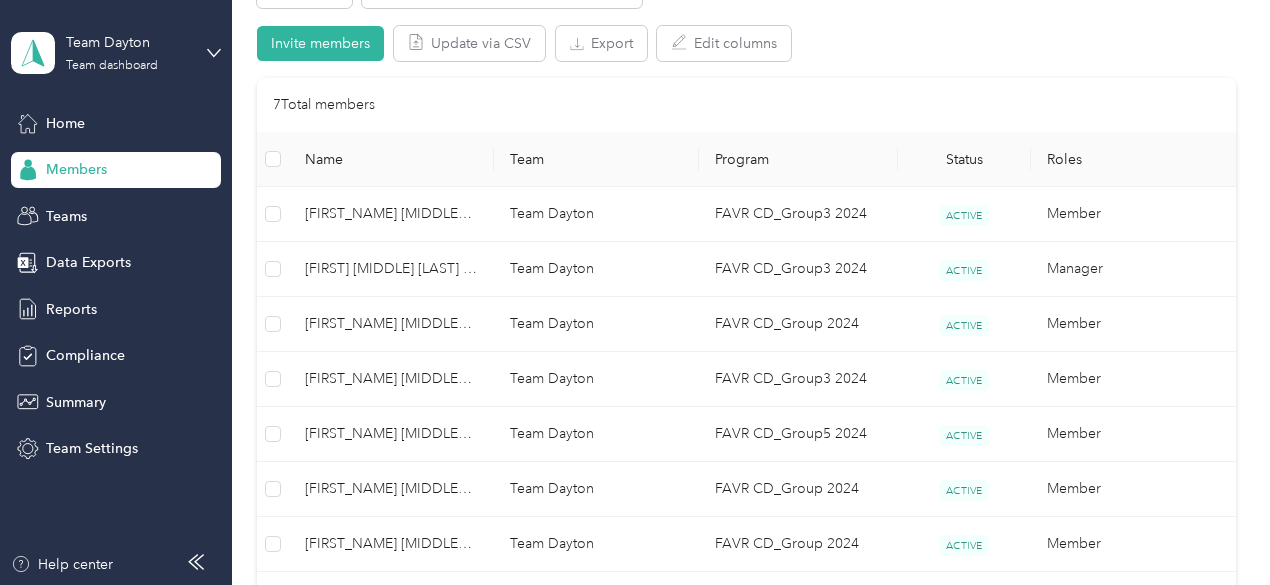 scroll, scrollTop: 428, scrollLeft: 0, axis: vertical 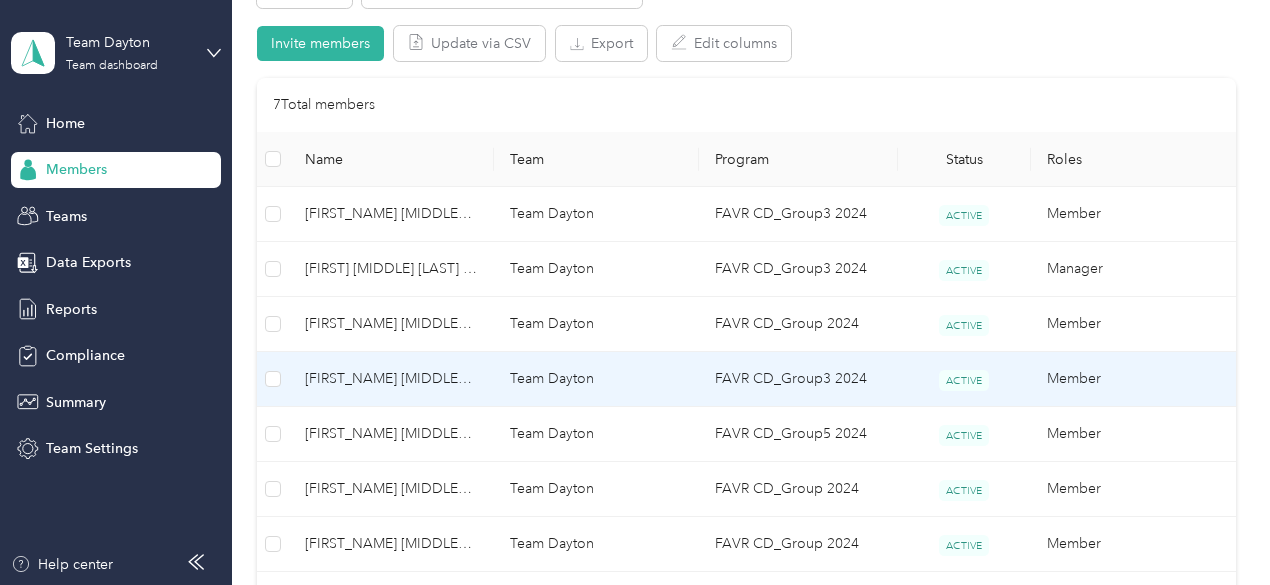 click on "[FIRST_NAME] [MIDDLE_INITIAL]. [LAST_NAME]" at bounding box center [391, 379] 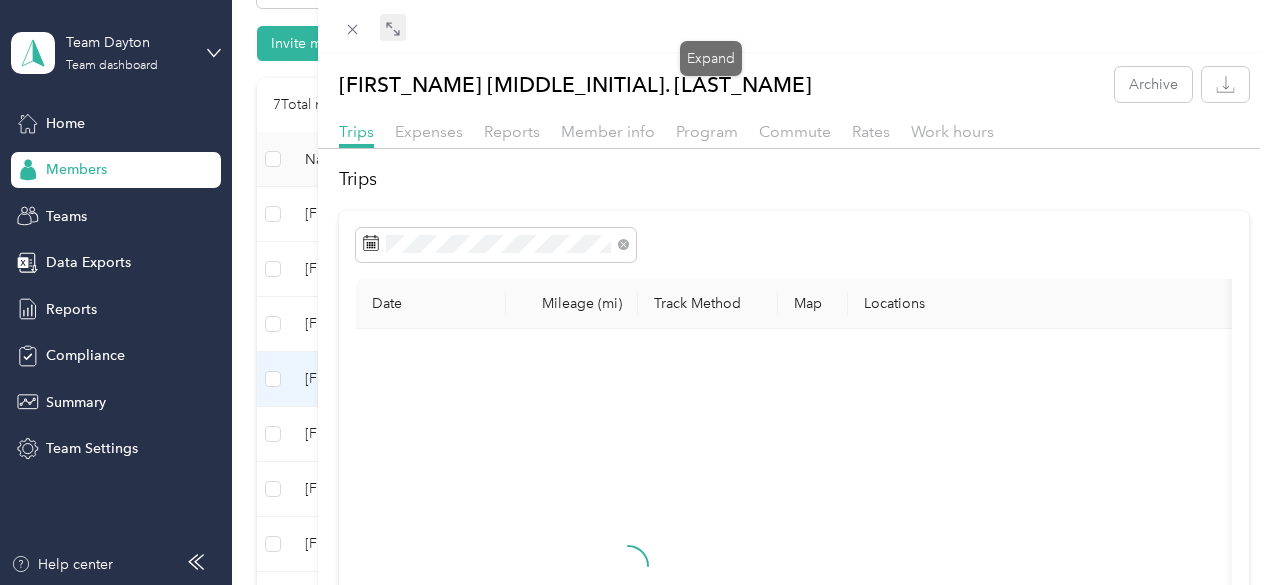 click 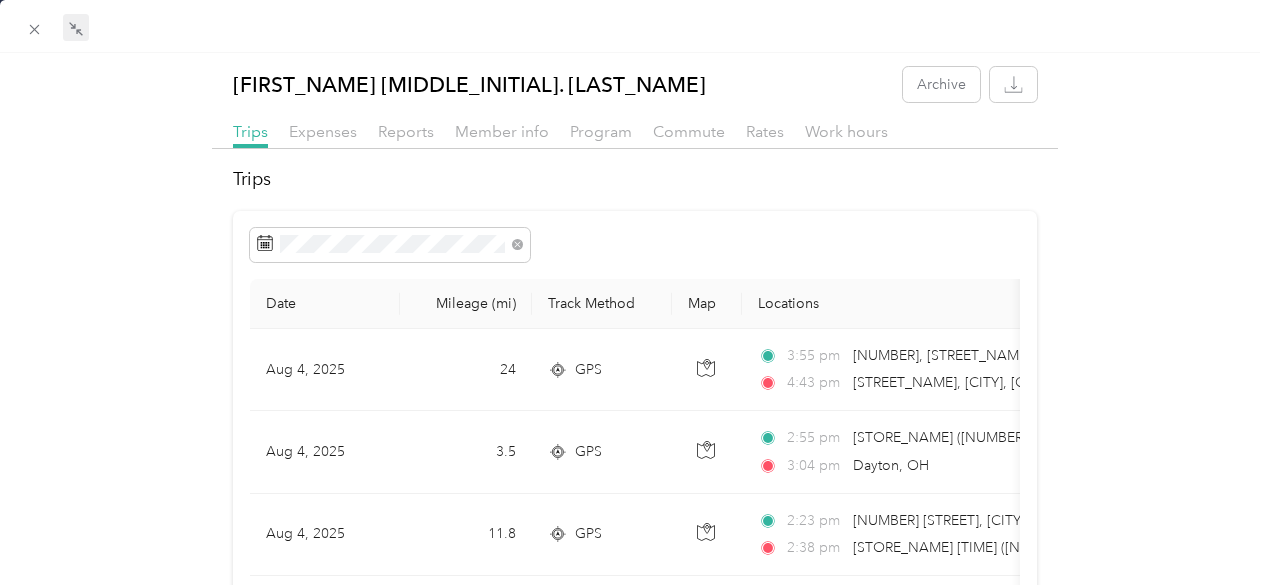 scroll, scrollTop: 100, scrollLeft: 0, axis: vertical 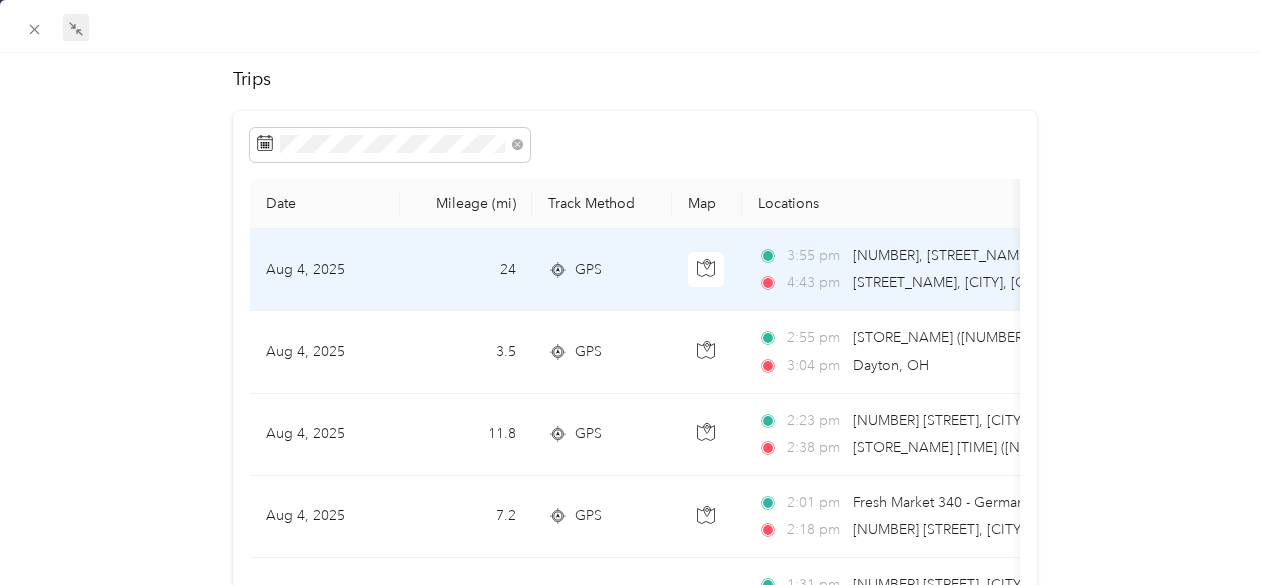 click on "[TIME] [NUMBER], [STREET_NAME], [COUNTY] [COUNTY], [STATE], [POSTAL_CODE], [COUNTRY] [TIME] [STREET_NAME], [CITY], [COUNTY], [STATE], [POSTAL_CODE], [COUNTRY]" at bounding box center [968, 269] 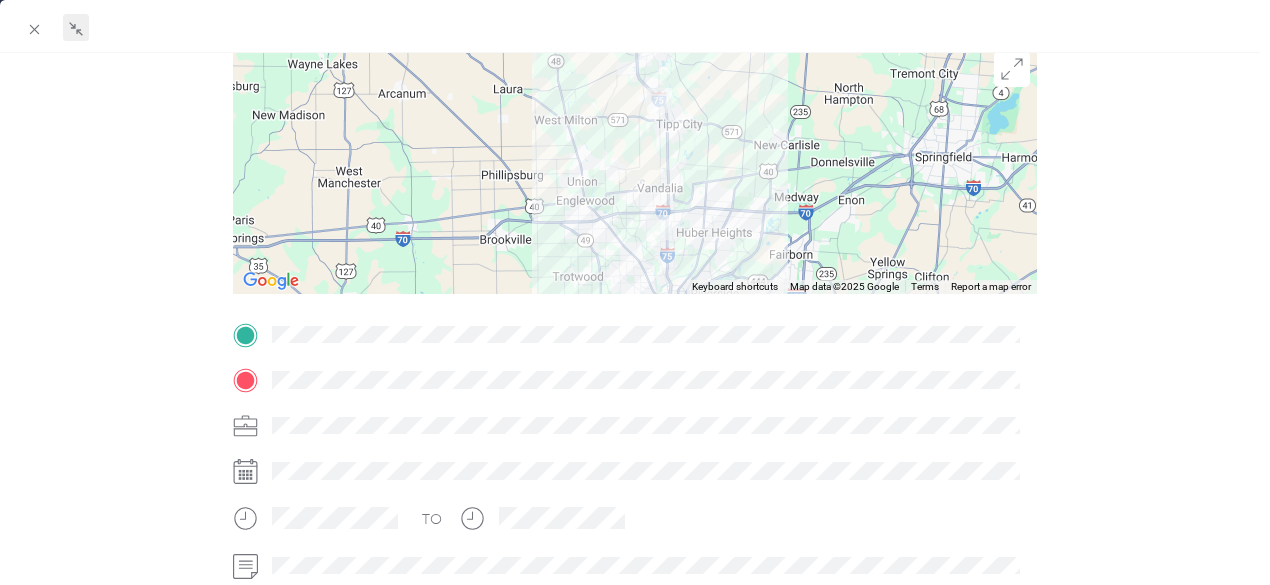 scroll, scrollTop: 0, scrollLeft: 0, axis: both 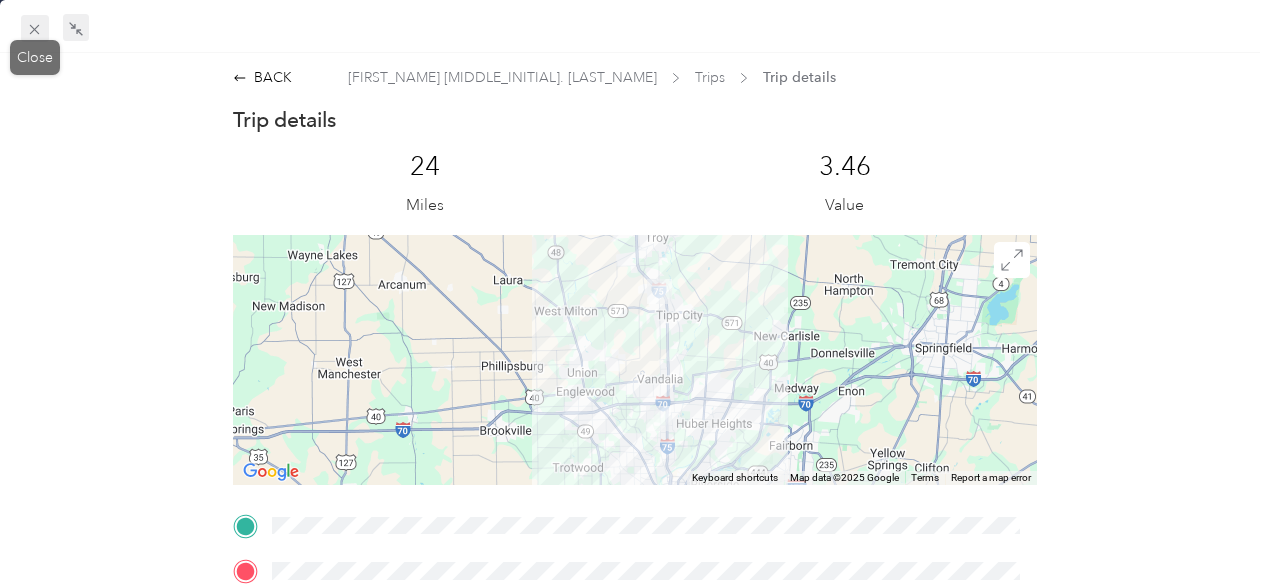 click 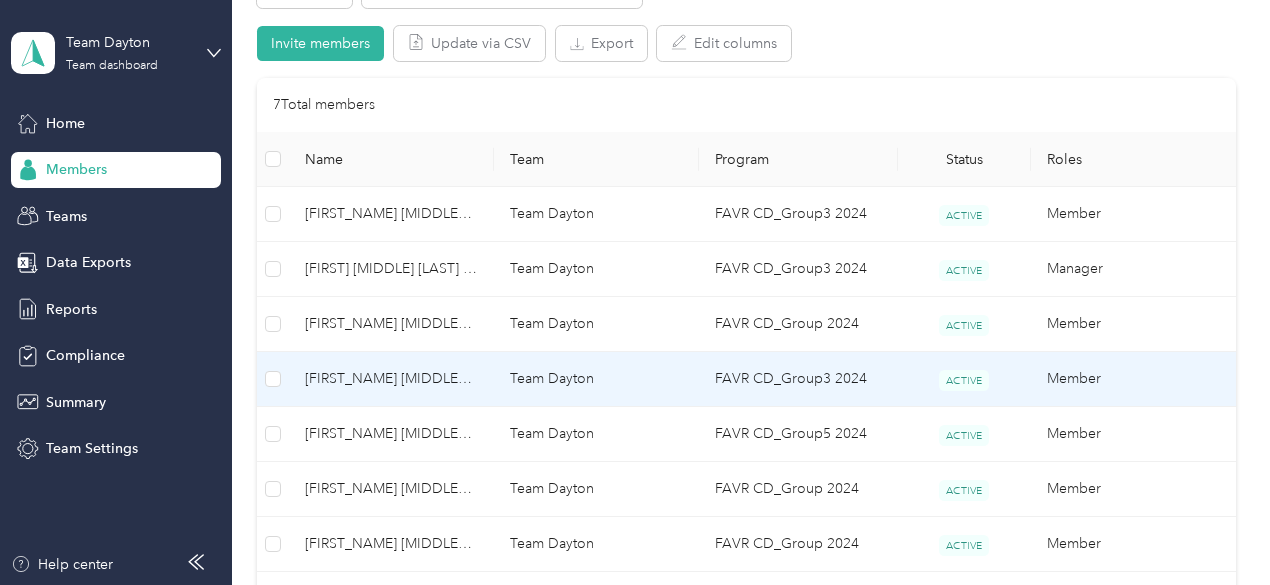 click on "Team Dayton" at bounding box center (596, 379) 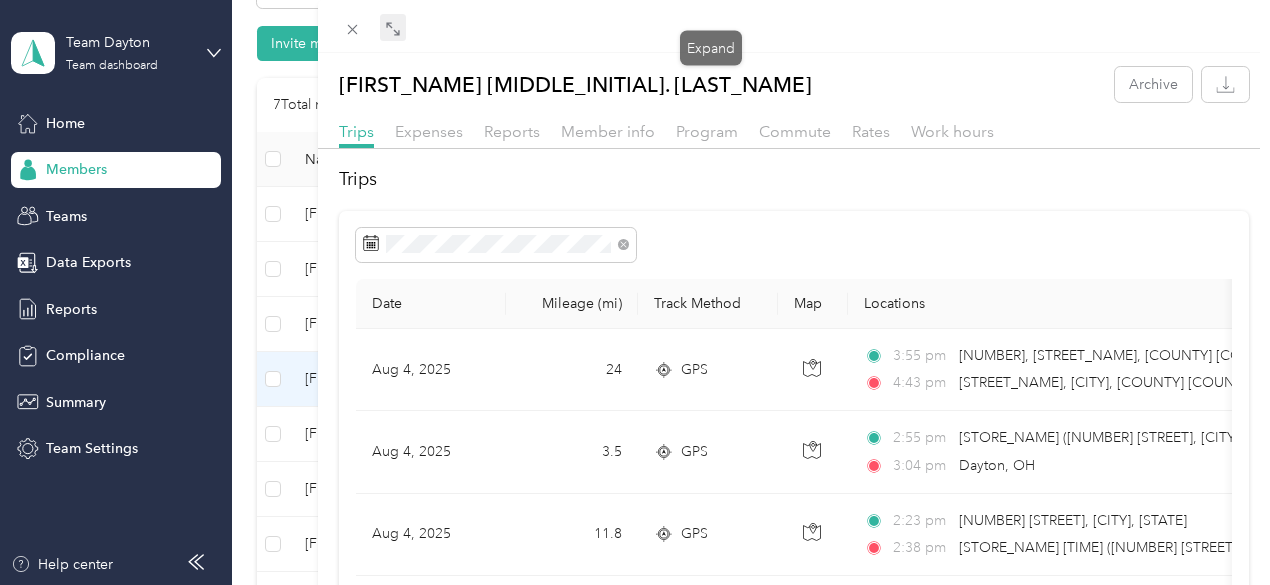 click 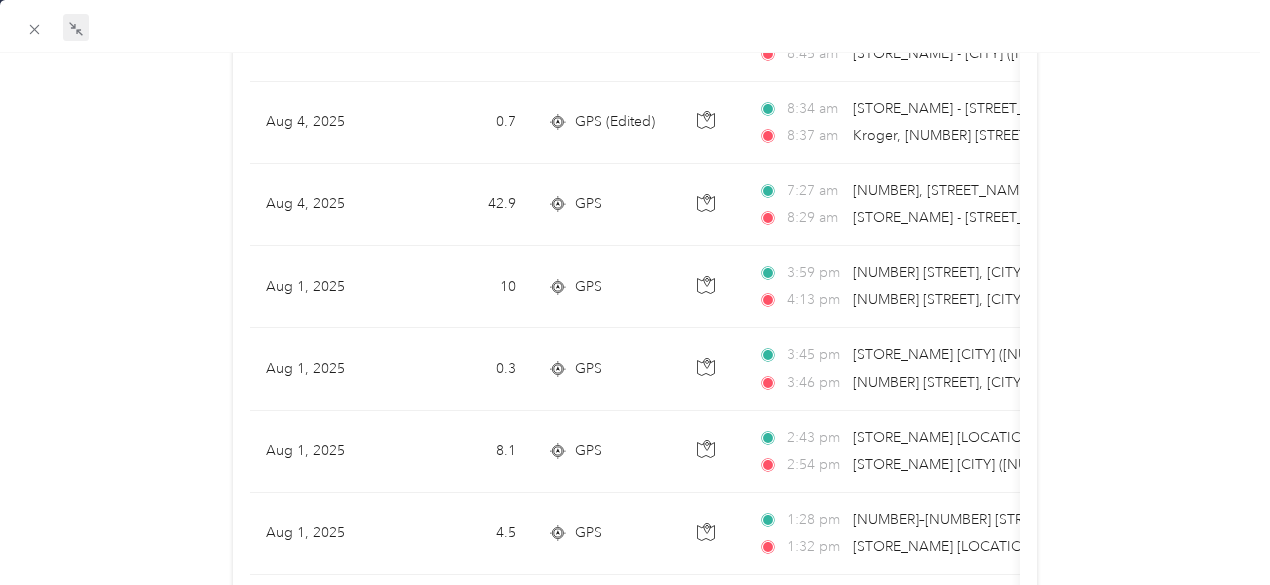 scroll, scrollTop: 1700, scrollLeft: 0, axis: vertical 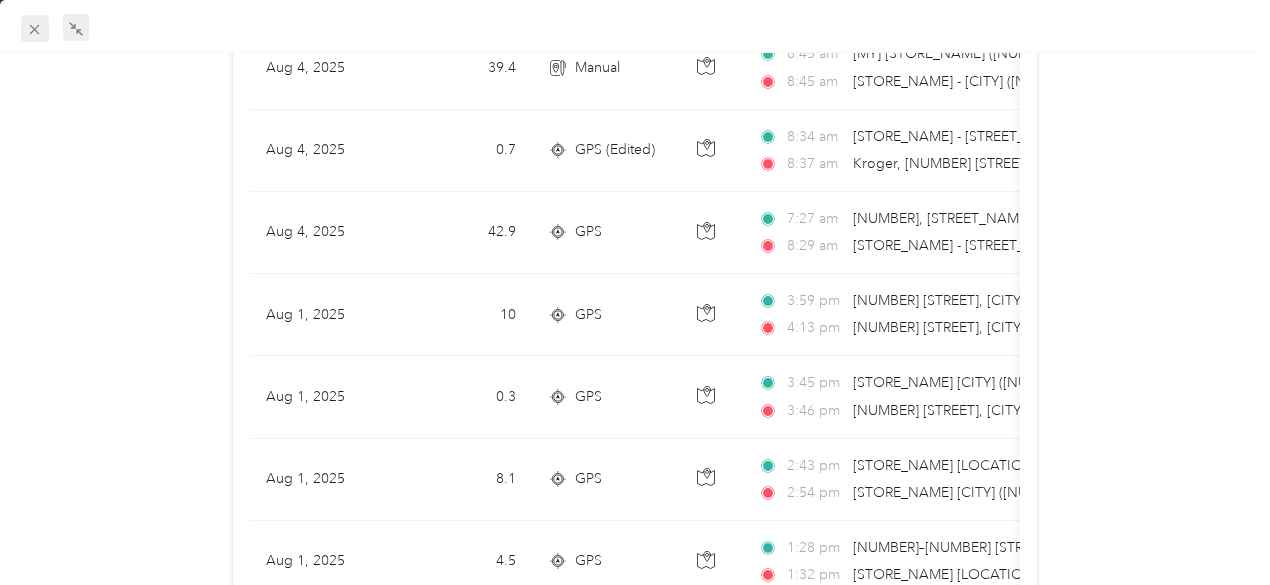 click at bounding box center [35, 29] 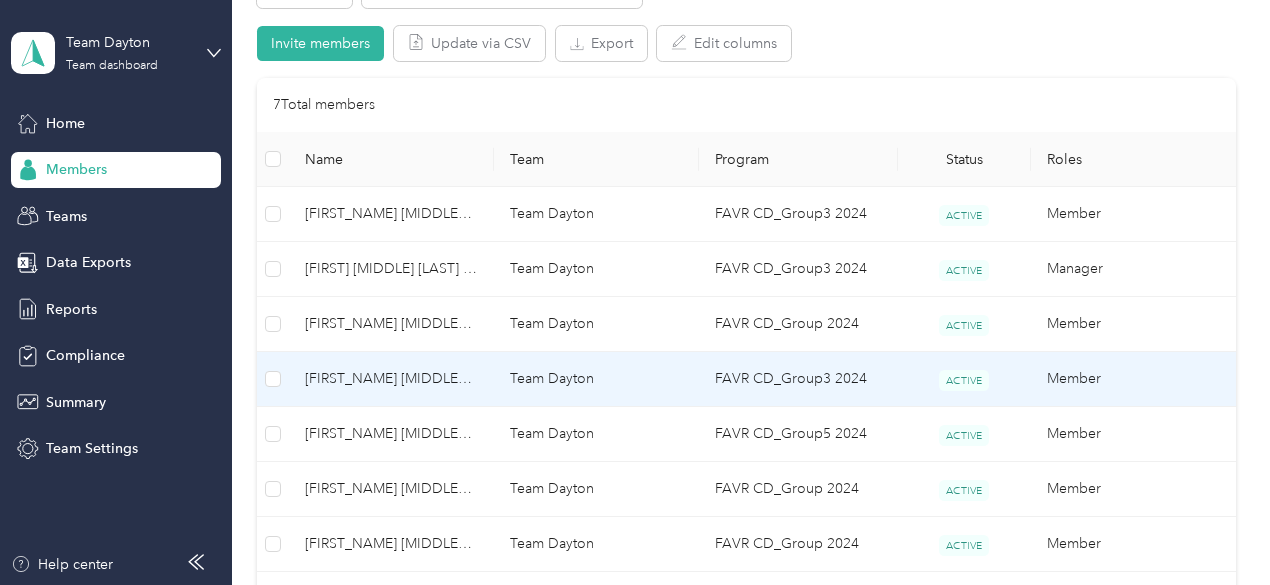 scroll, scrollTop: 428, scrollLeft: 0, axis: vertical 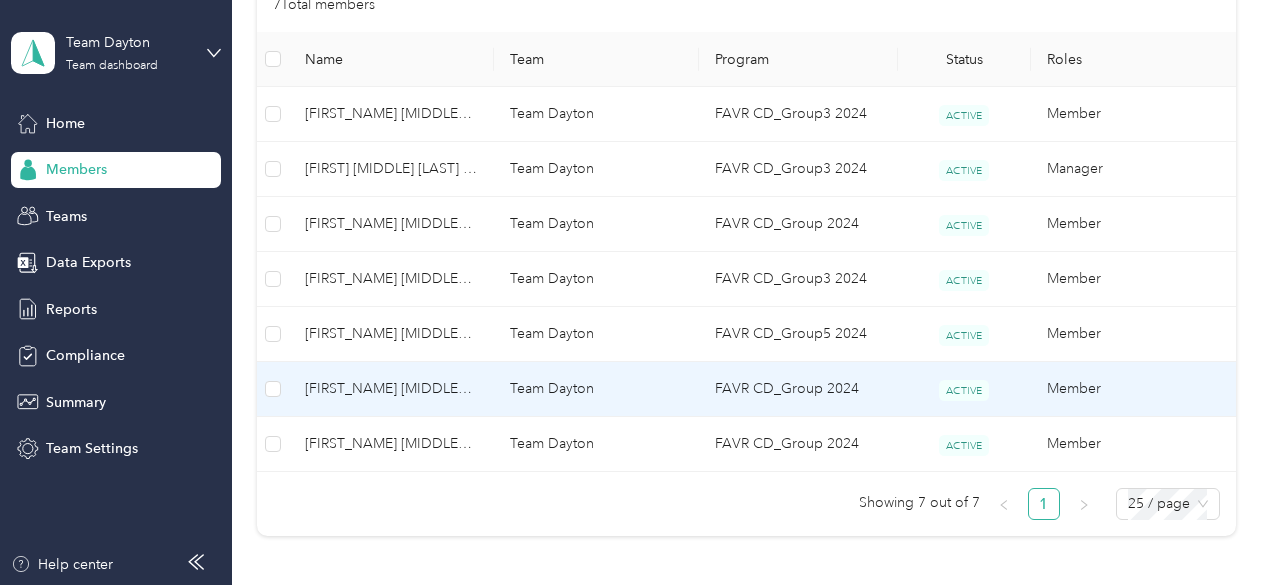 click on "[FIRST_NAME] [MIDDLE_INITIAL]. [LAST_NAME]" at bounding box center (391, 389) 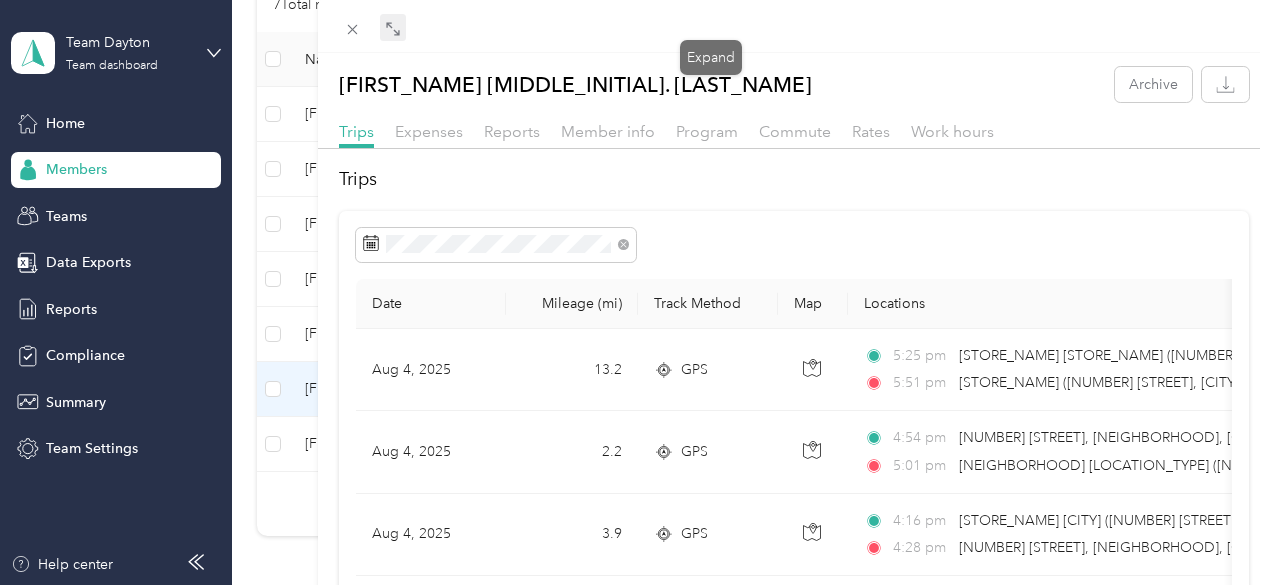 click 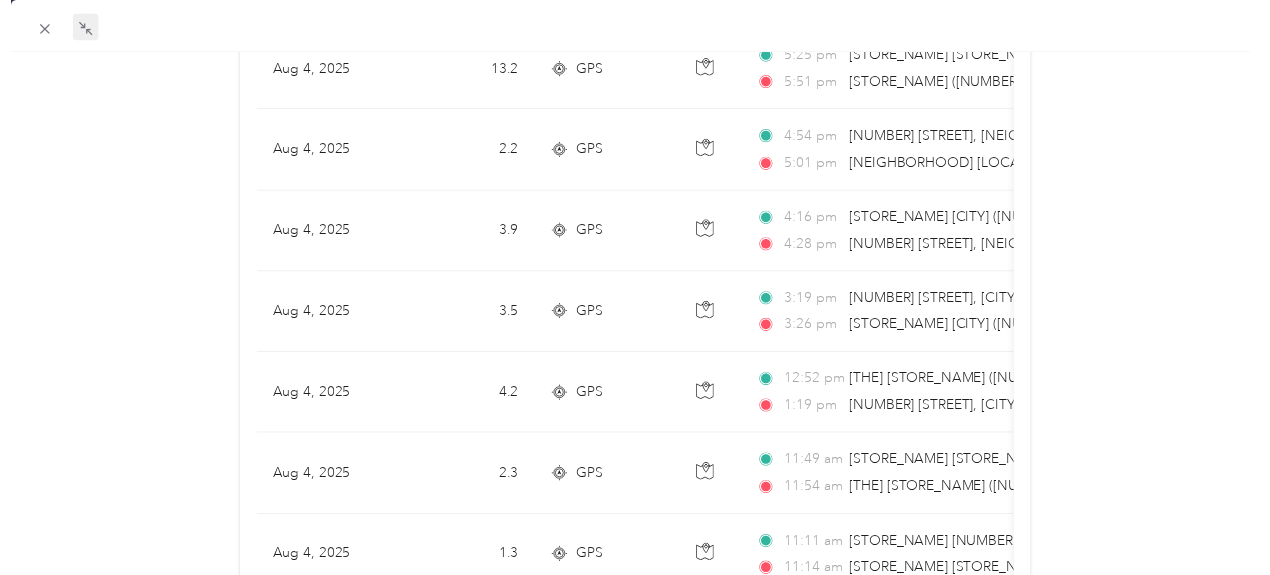 scroll, scrollTop: 400, scrollLeft: 0, axis: vertical 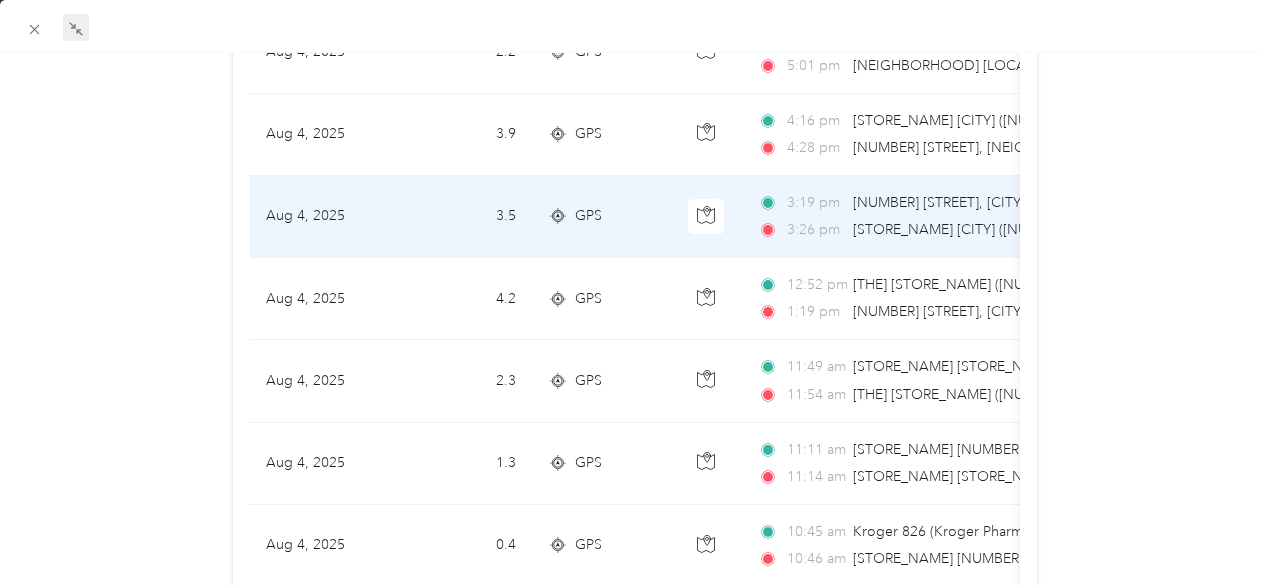 click on "[NUMBER] [STREET], [CITY], [STATE]" at bounding box center (967, 202) 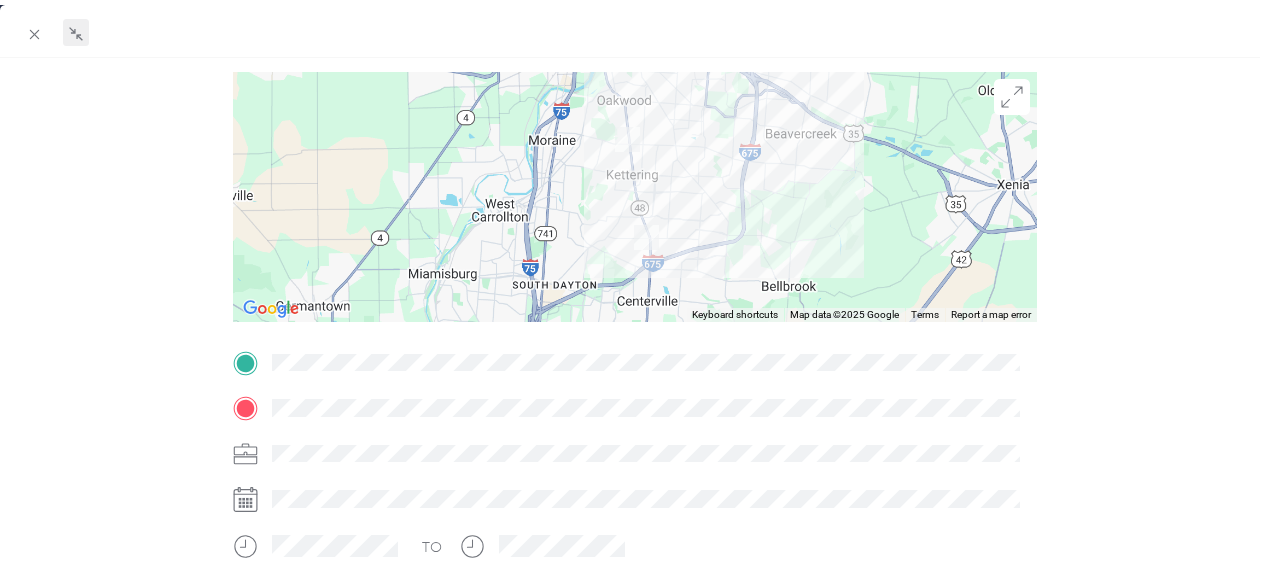 scroll, scrollTop: 100, scrollLeft: 0, axis: vertical 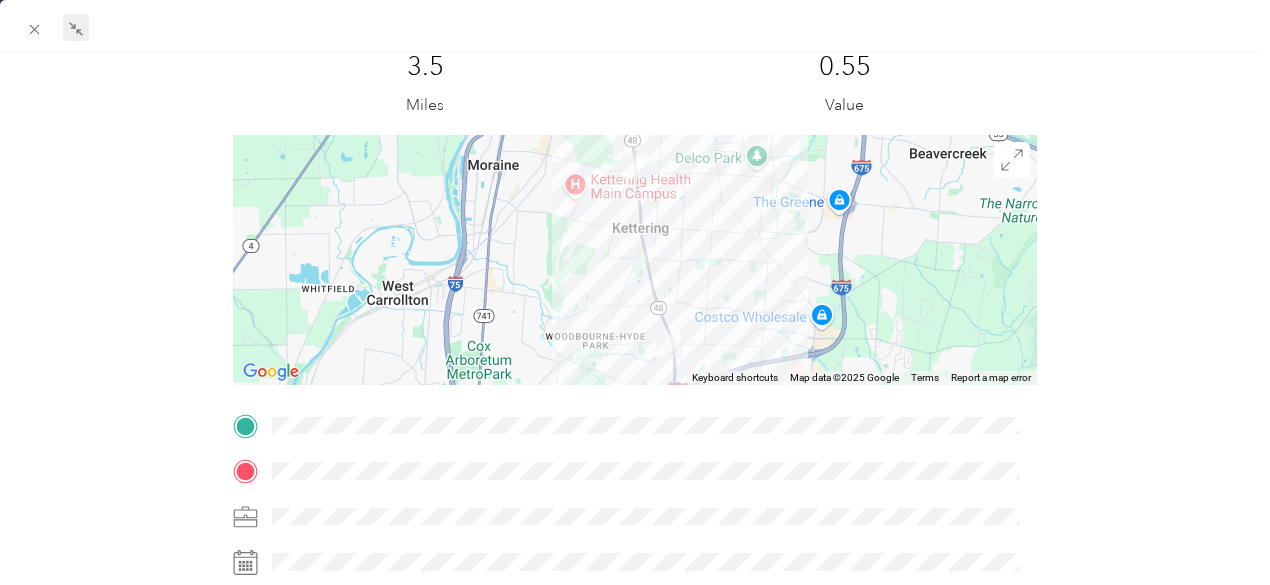 drag, startPoint x: 773, startPoint y: 227, endPoint x: 741, endPoint y: 254, distance: 41.868843 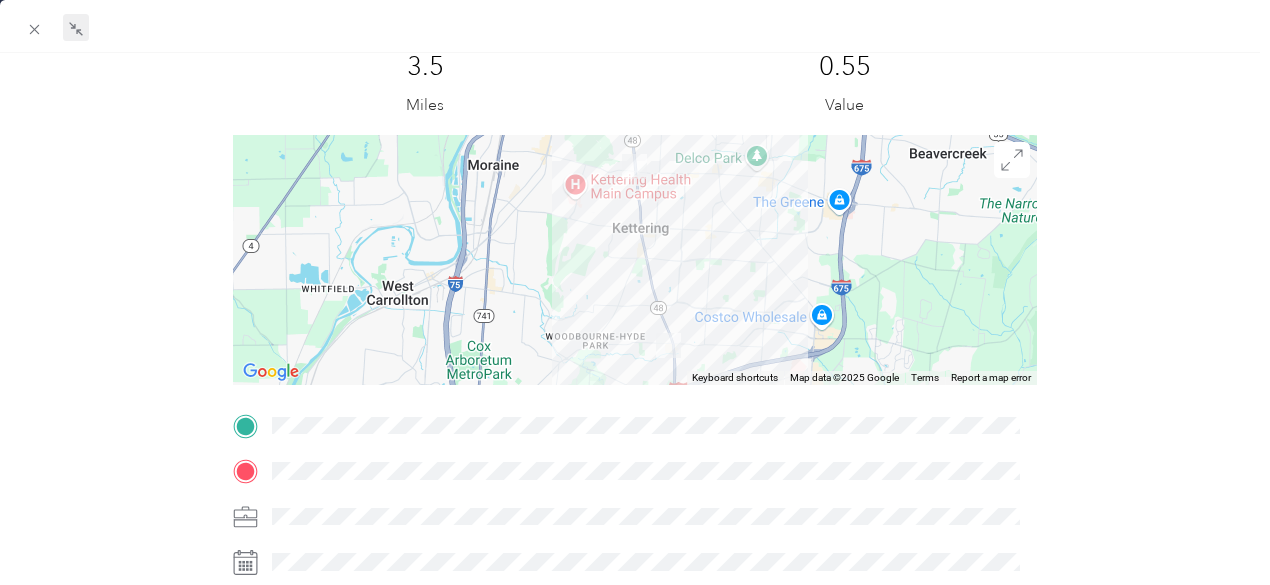 click 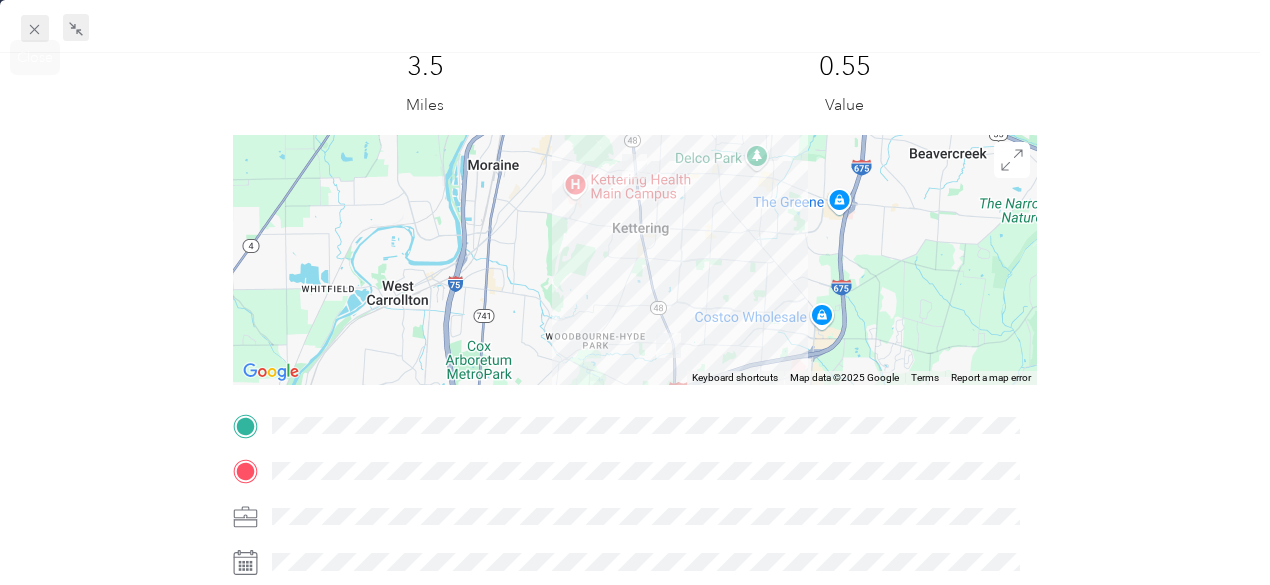 click 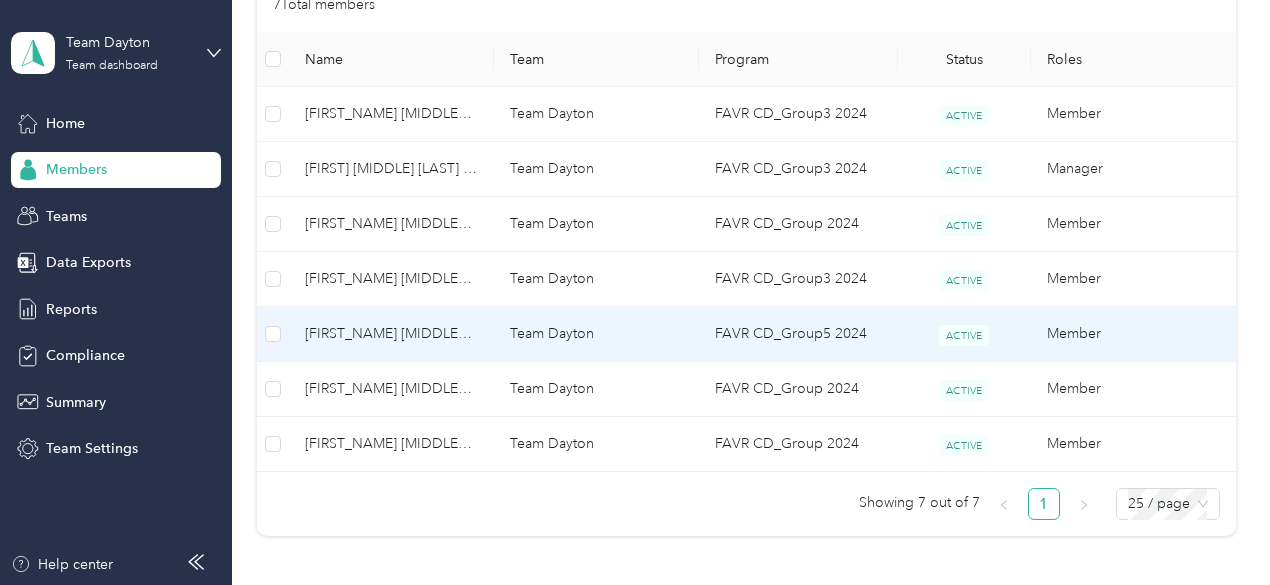 click on "[FIRST_NAME] [MIDDLE_INITIAL]. [LAST_NAME]" at bounding box center [391, 334] 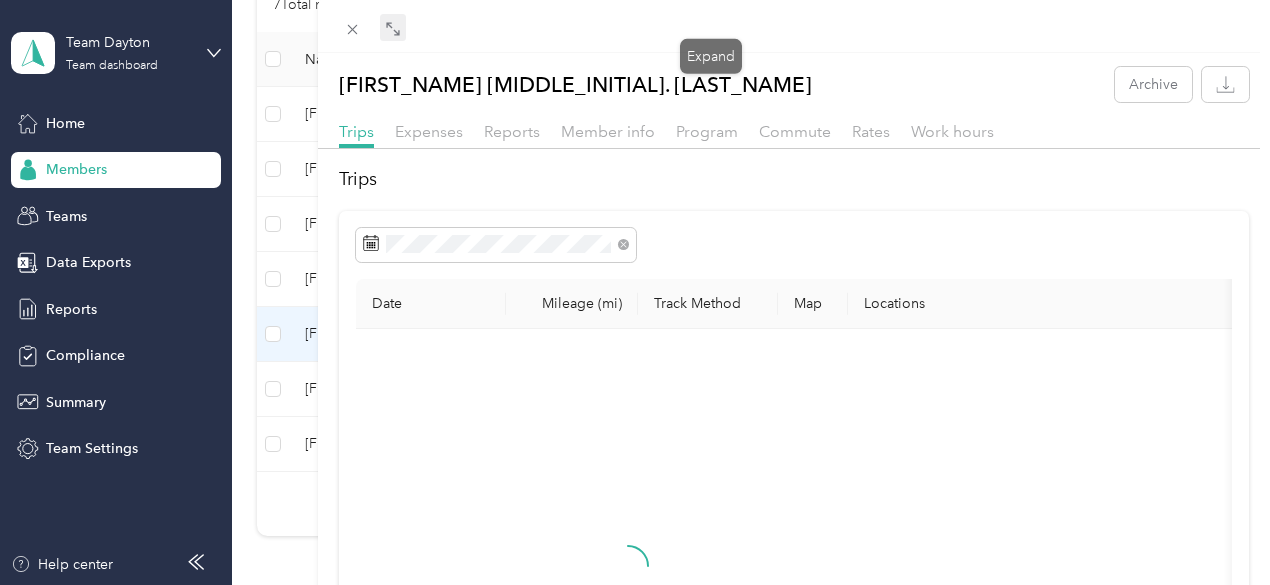 click 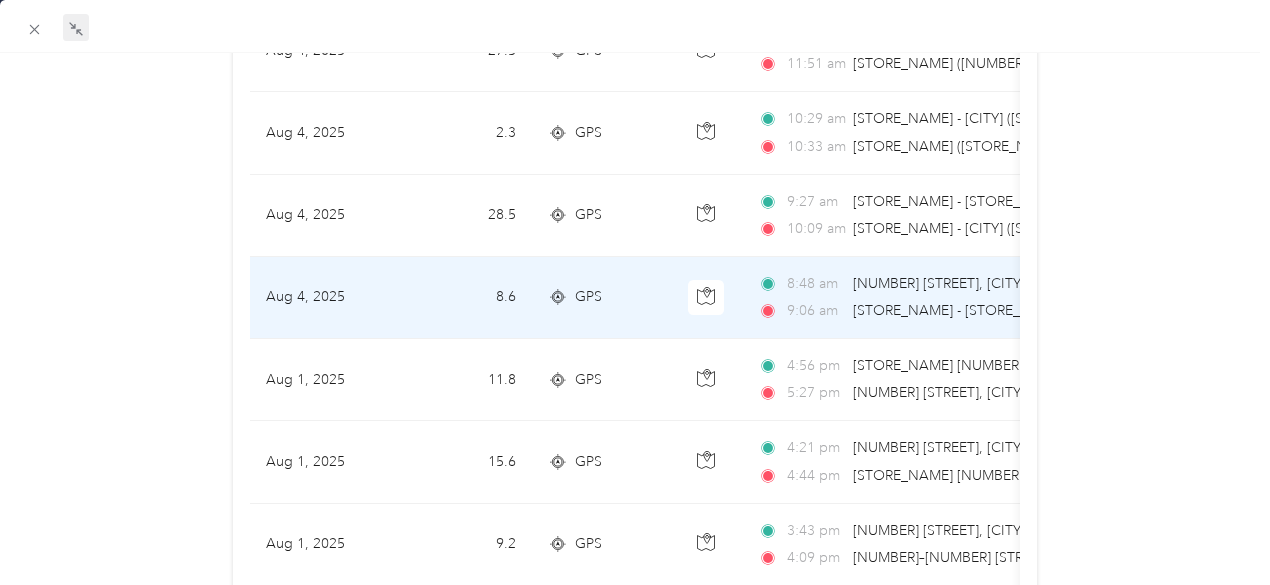 scroll, scrollTop: 1000, scrollLeft: 0, axis: vertical 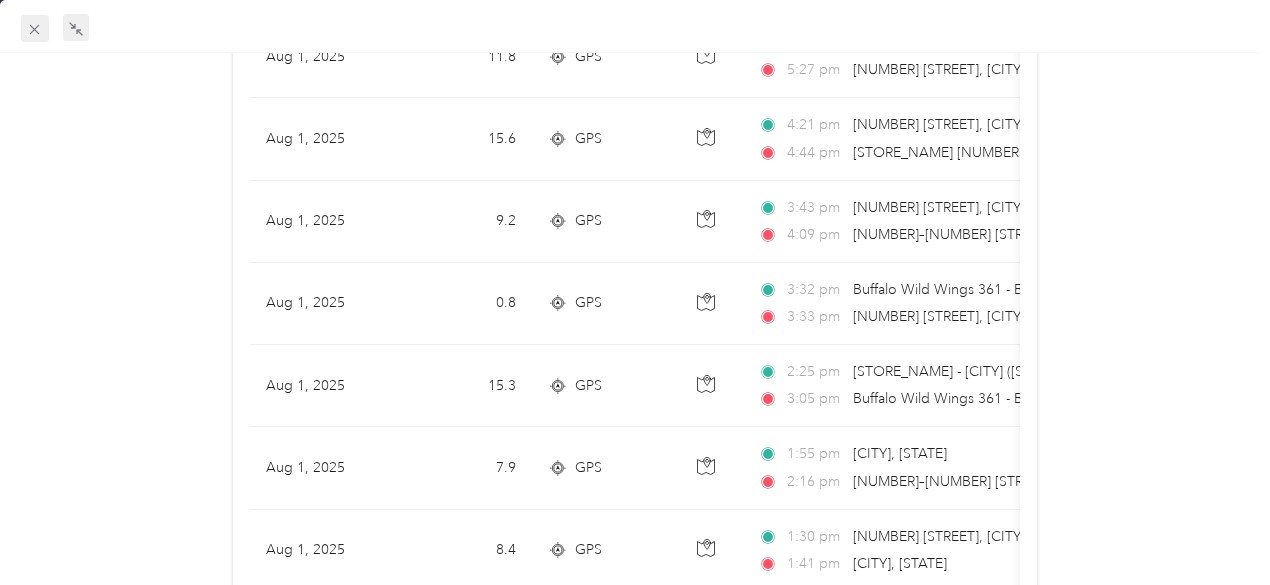 click 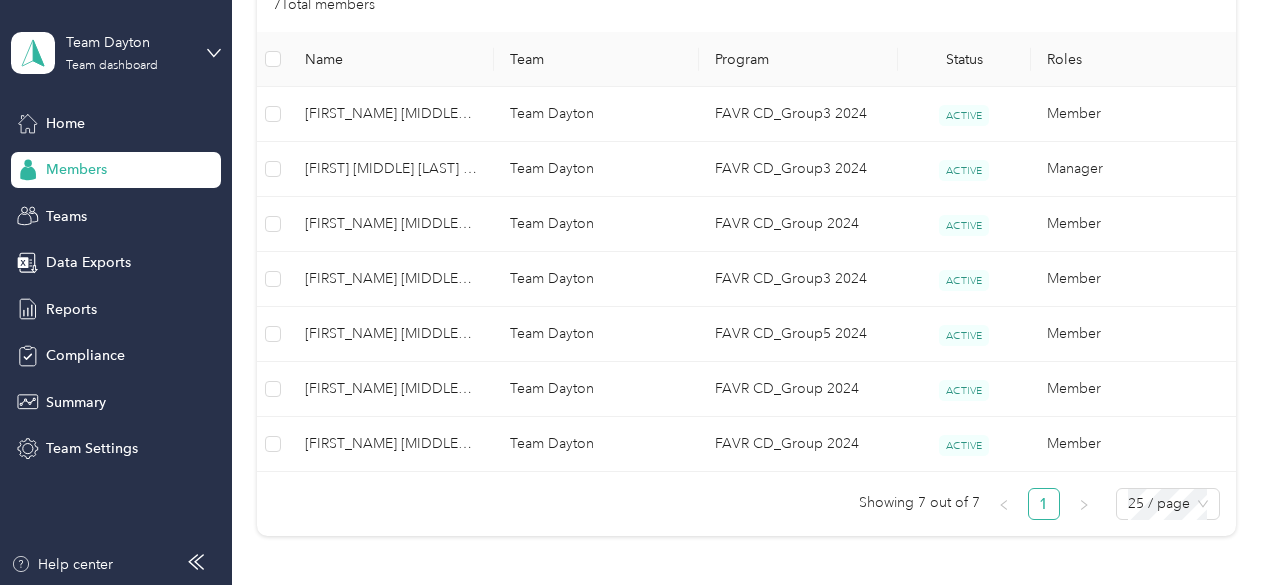 scroll, scrollTop: 428, scrollLeft: 0, axis: vertical 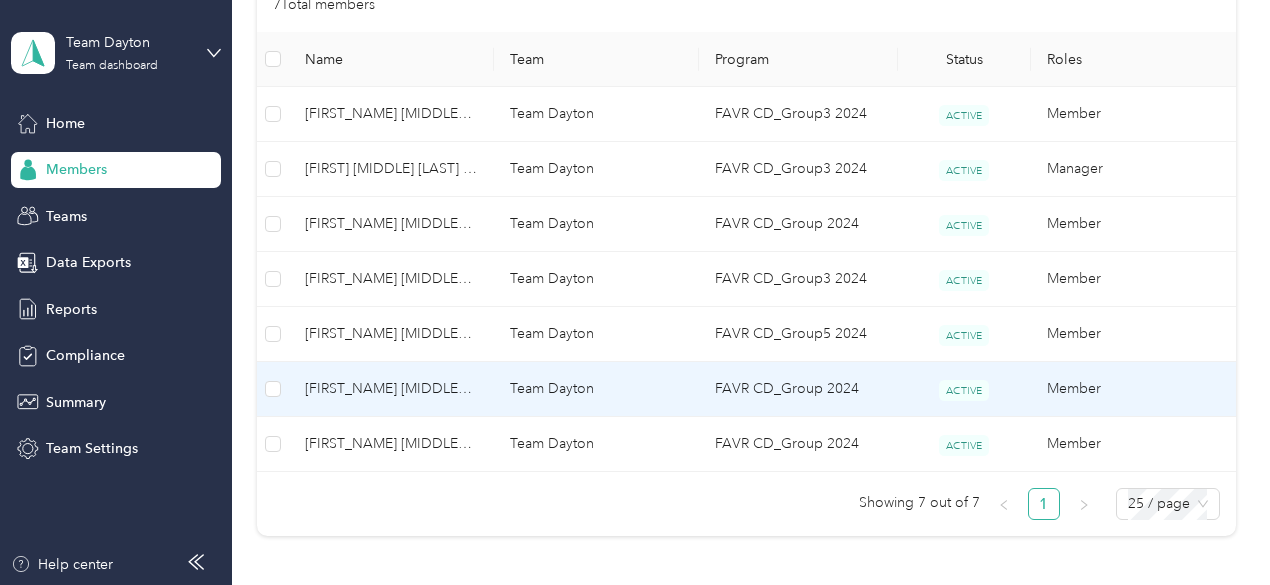 click on "[FIRST_NAME] [MIDDLE_INITIAL]. [LAST_NAME]" at bounding box center [391, 389] 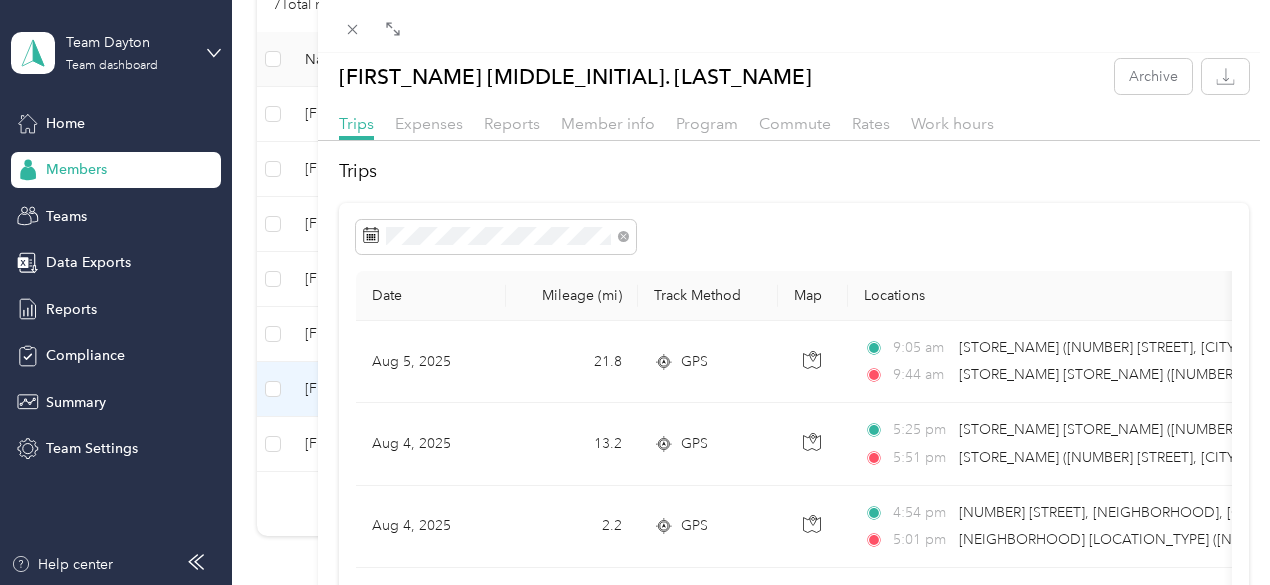 scroll, scrollTop: 0, scrollLeft: 0, axis: both 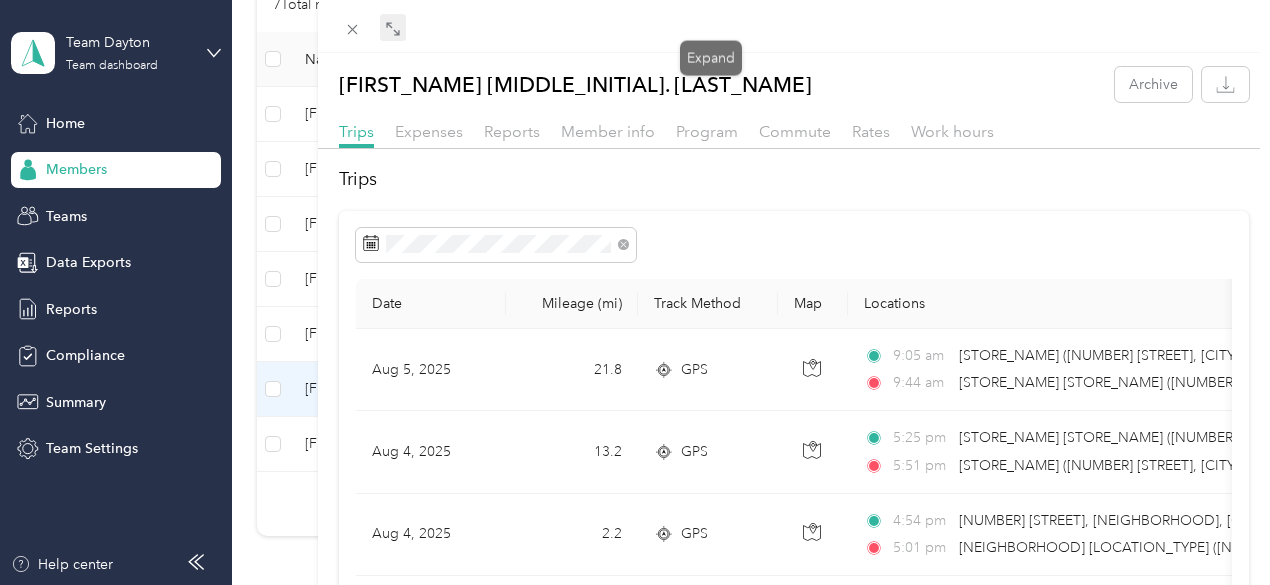 click 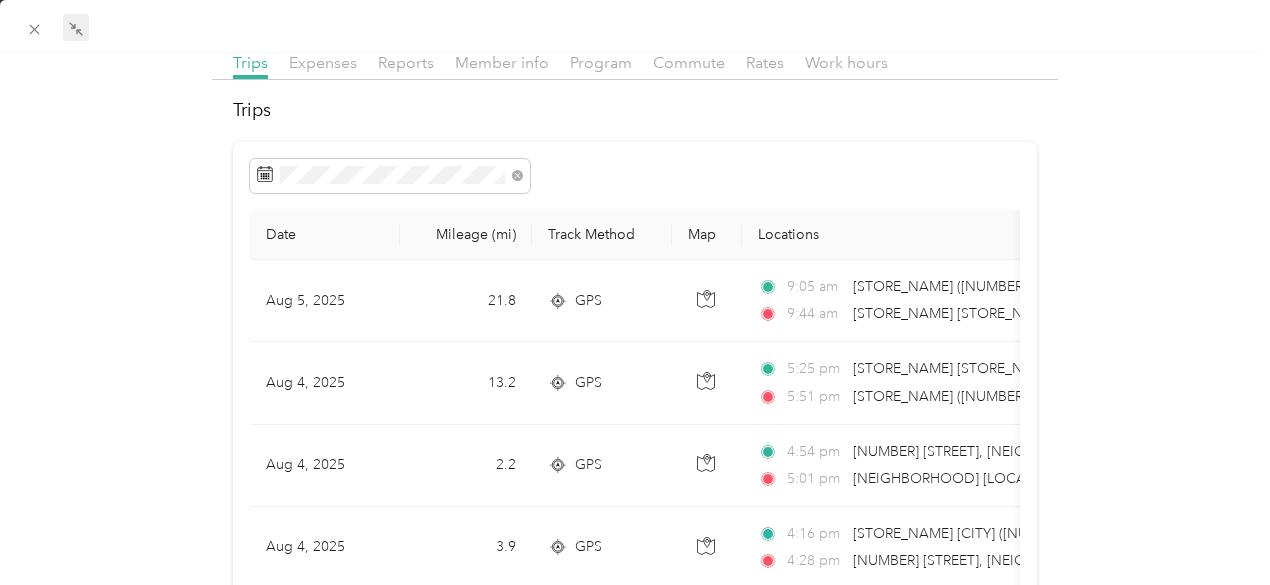scroll, scrollTop: 100, scrollLeft: 0, axis: vertical 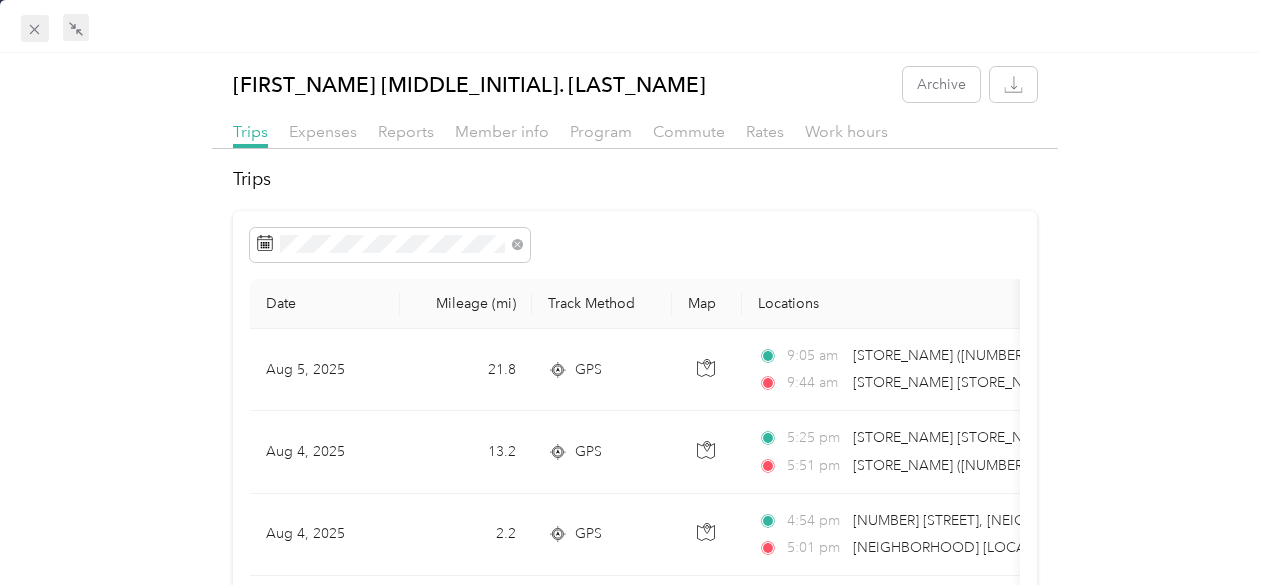 click 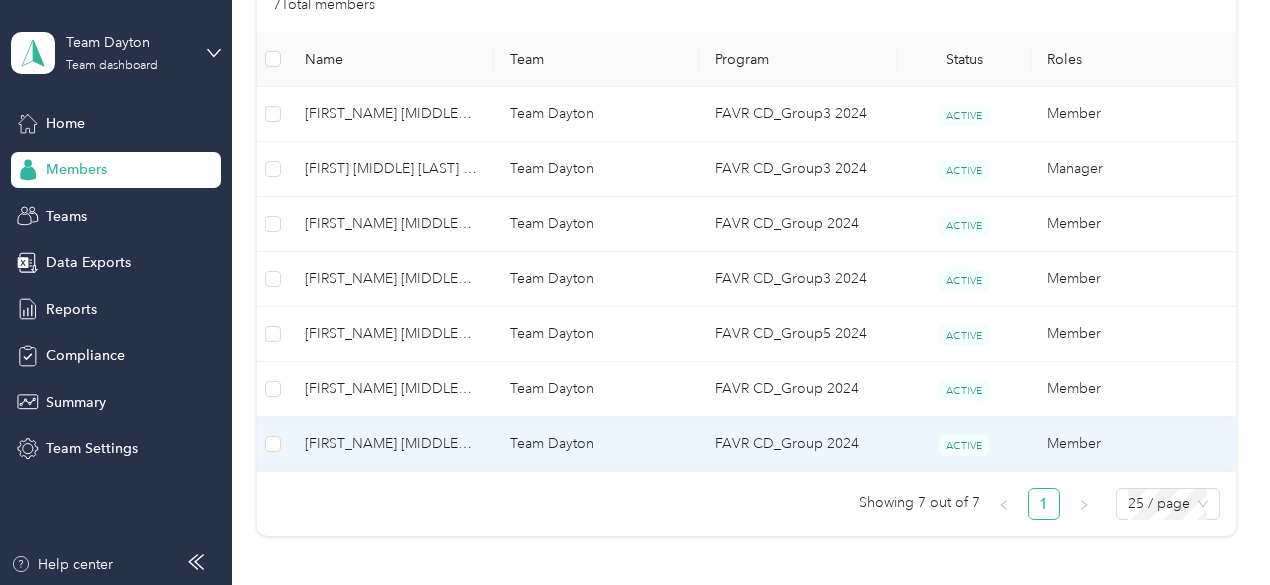 click on "[FIRST_NAME] [MIDDLE_INITIAL]. [LAST_NAME]" at bounding box center (391, 444) 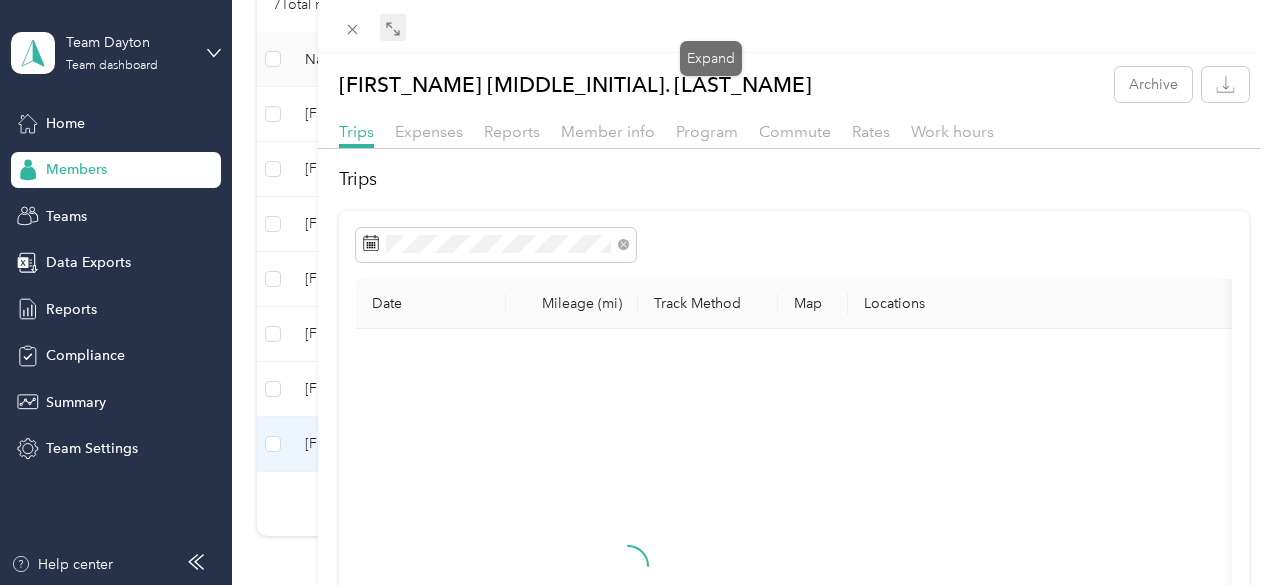 click 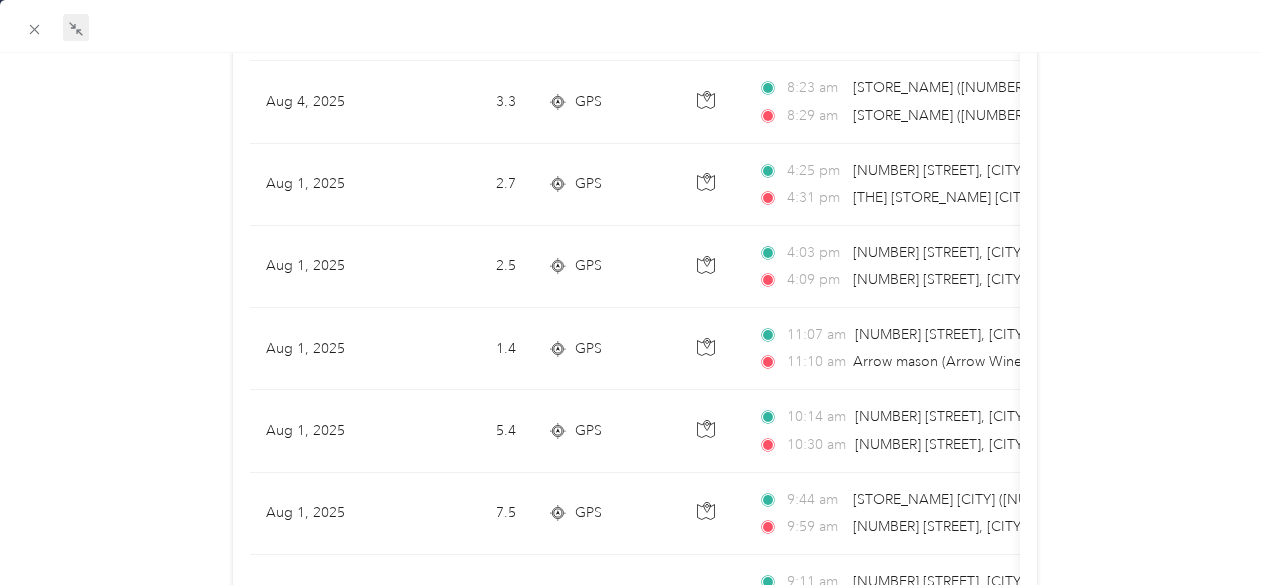 scroll, scrollTop: 1700, scrollLeft: 0, axis: vertical 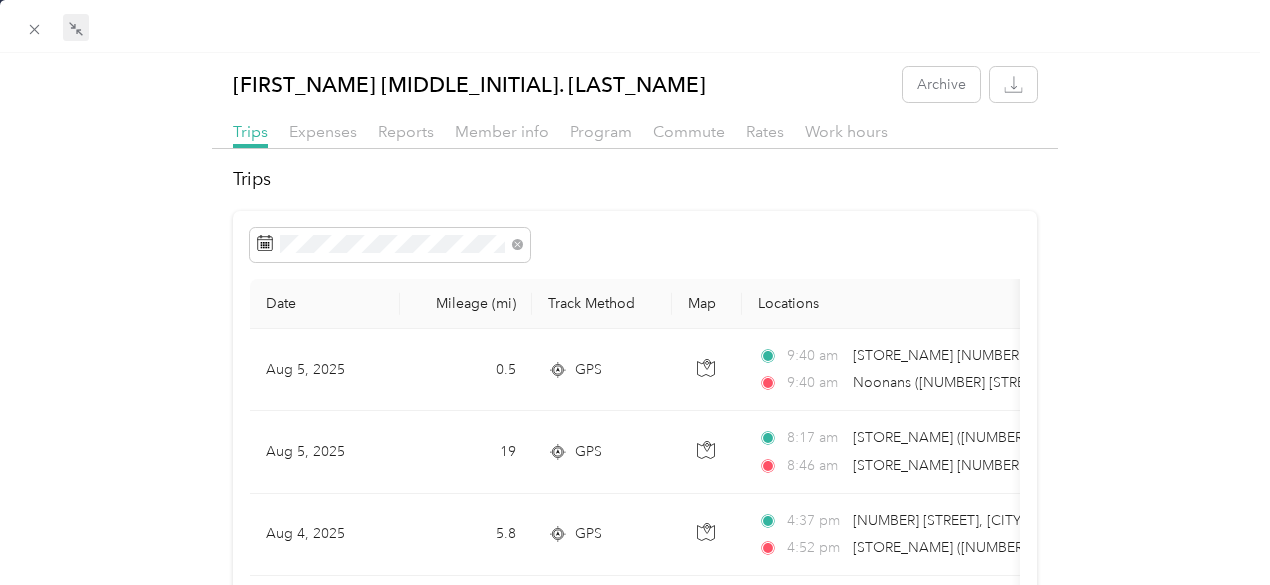 drag, startPoint x: 1089, startPoint y: 377, endPoint x: 1104, endPoint y: 45, distance: 332.33868 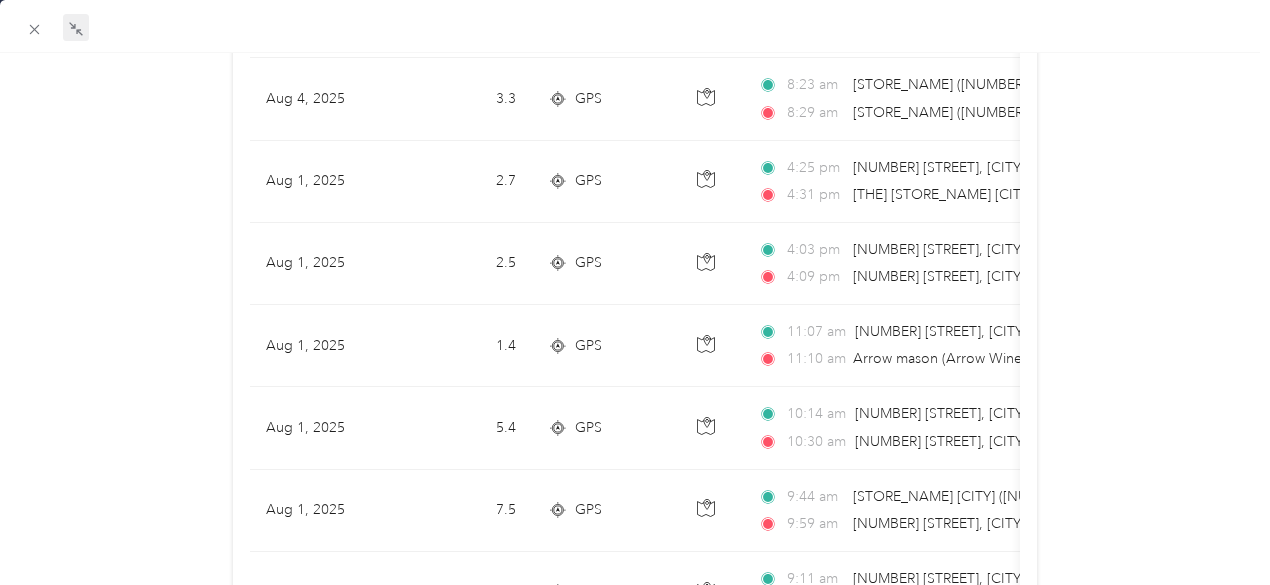 scroll, scrollTop: 1700, scrollLeft: 0, axis: vertical 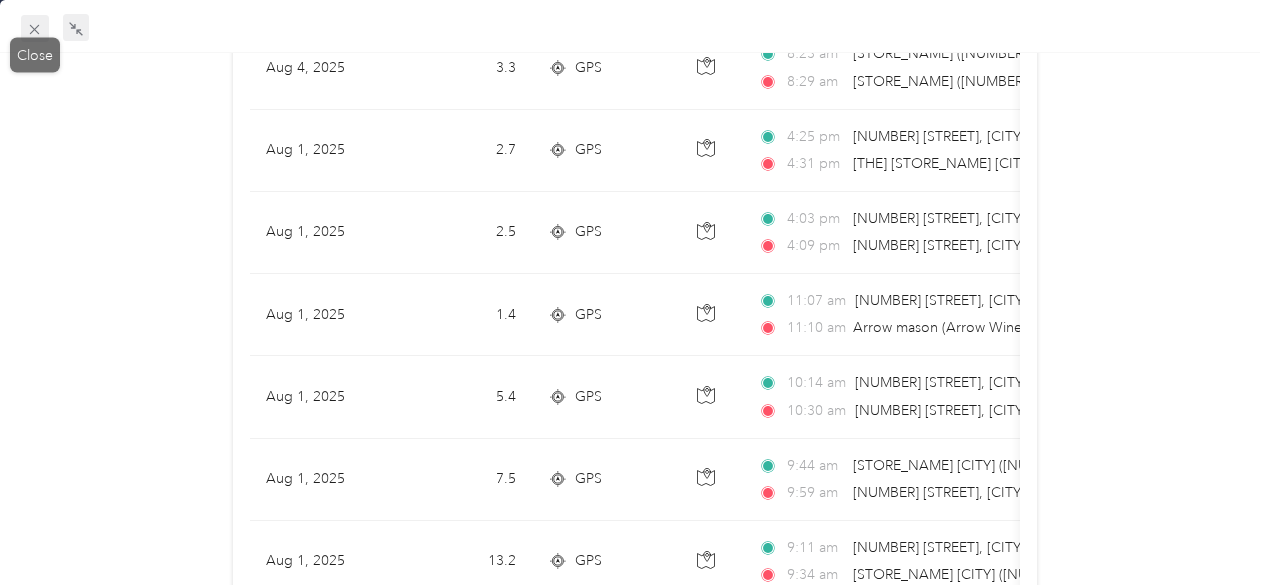 click 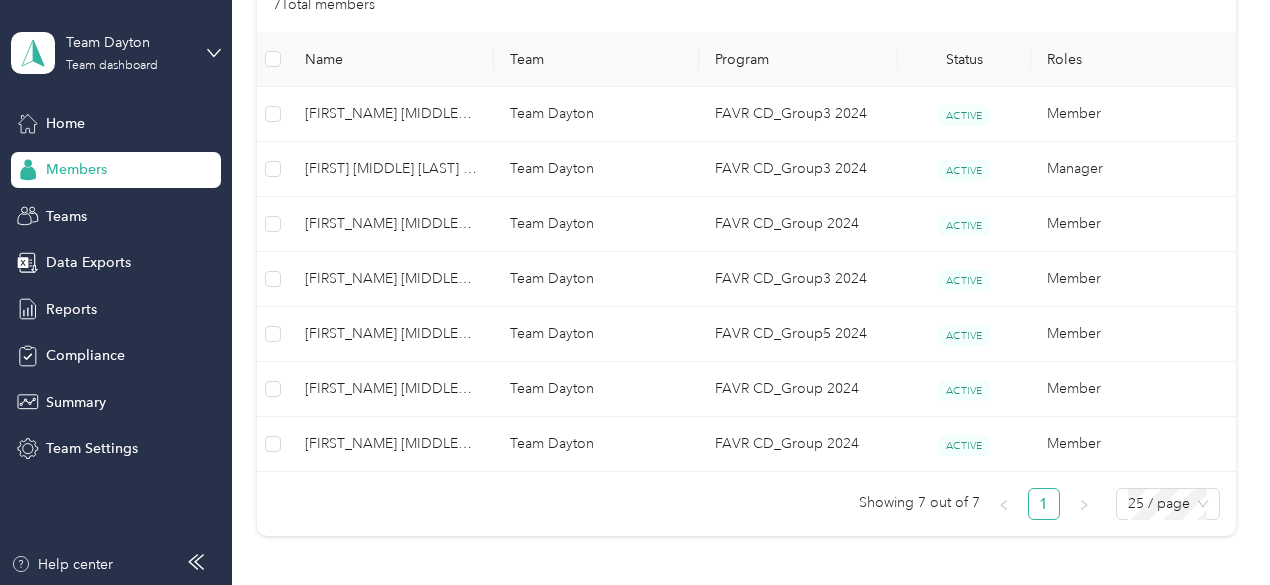 scroll, scrollTop: 428, scrollLeft: 0, axis: vertical 